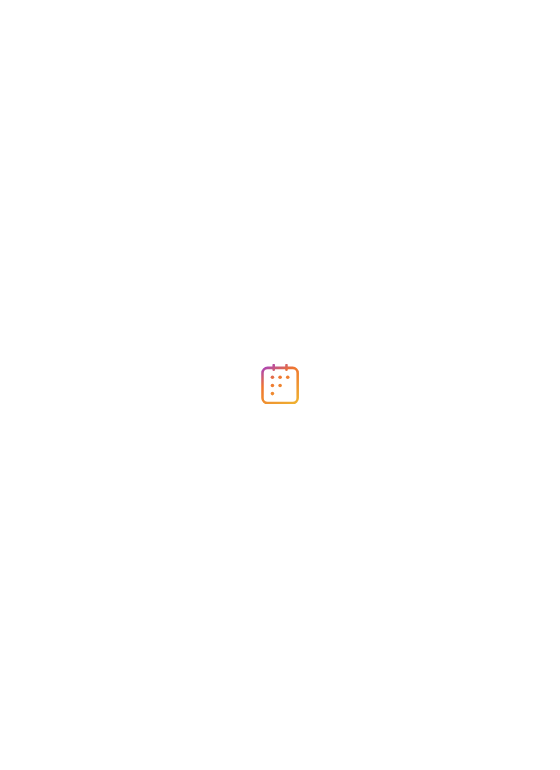 scroll, scrollTop: 0, scrollLeft: 0, axis: both 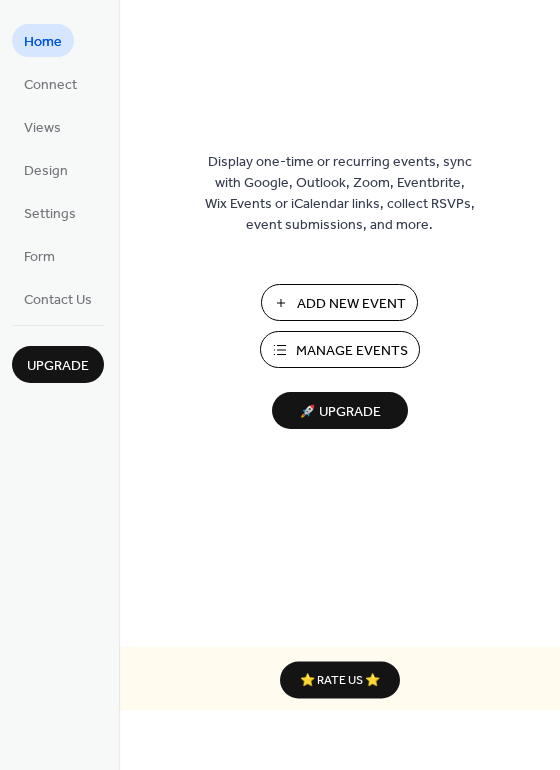 click on "Add New Event" at bounding box center (351, 304) 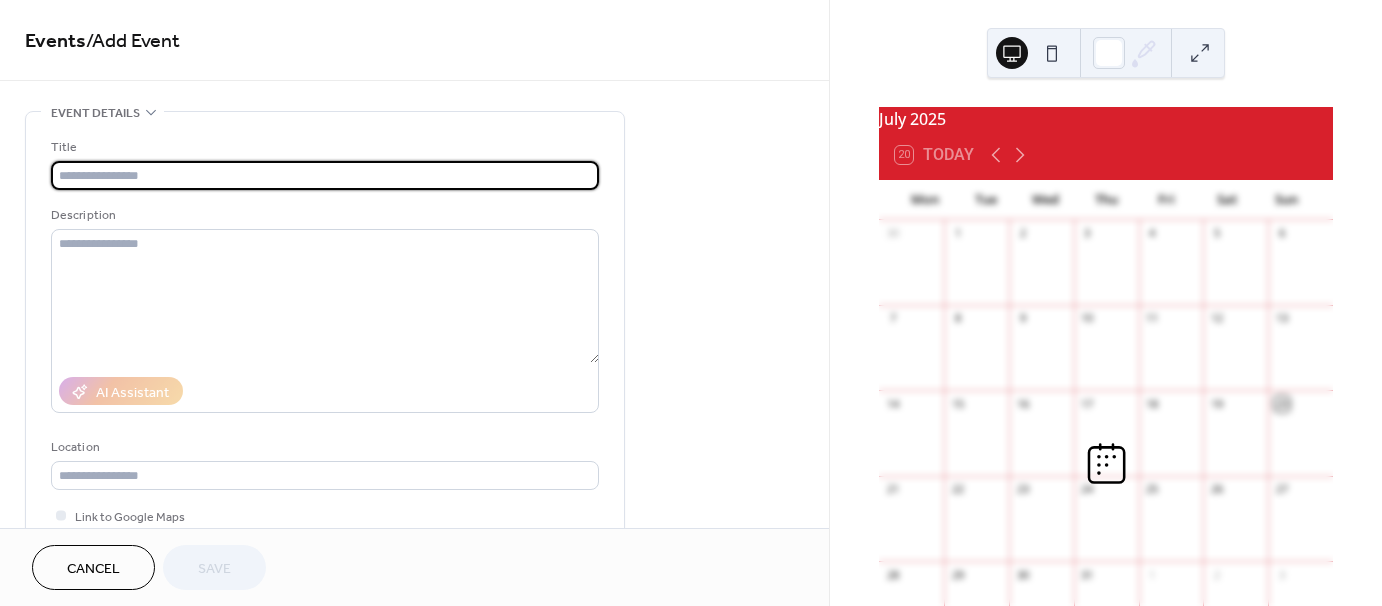scroll, scrollTop: 0, scrollLeft: 0, axis: both 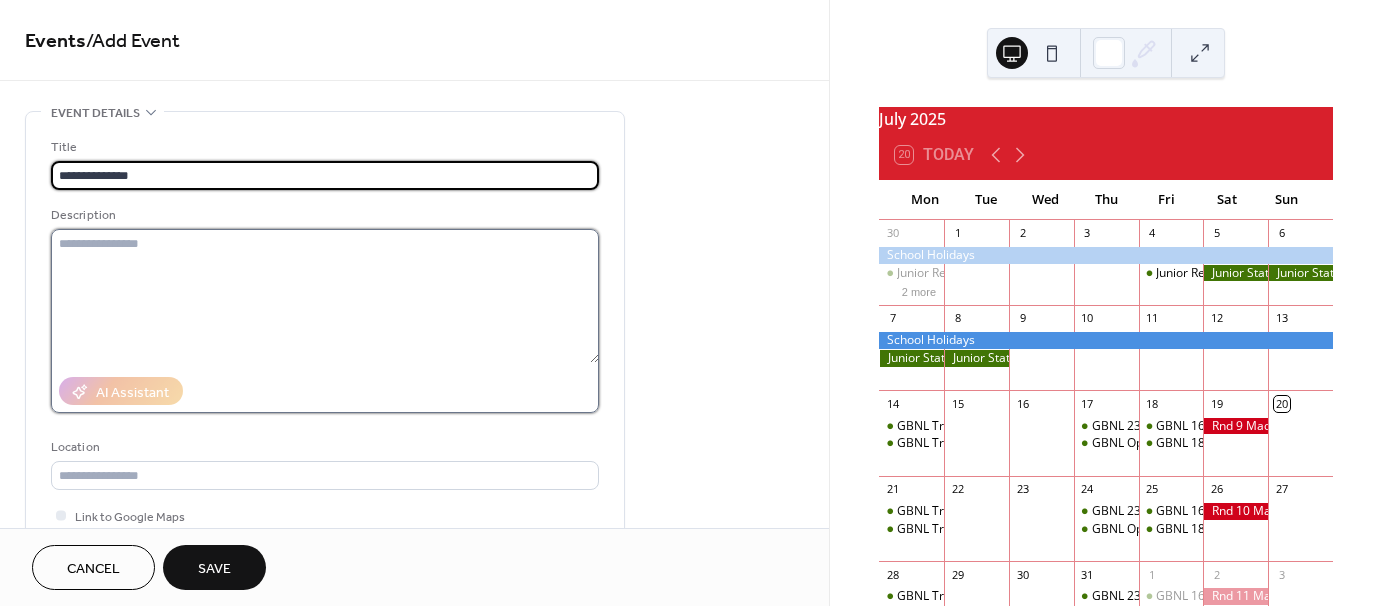 click at bounding box center [325, 296] 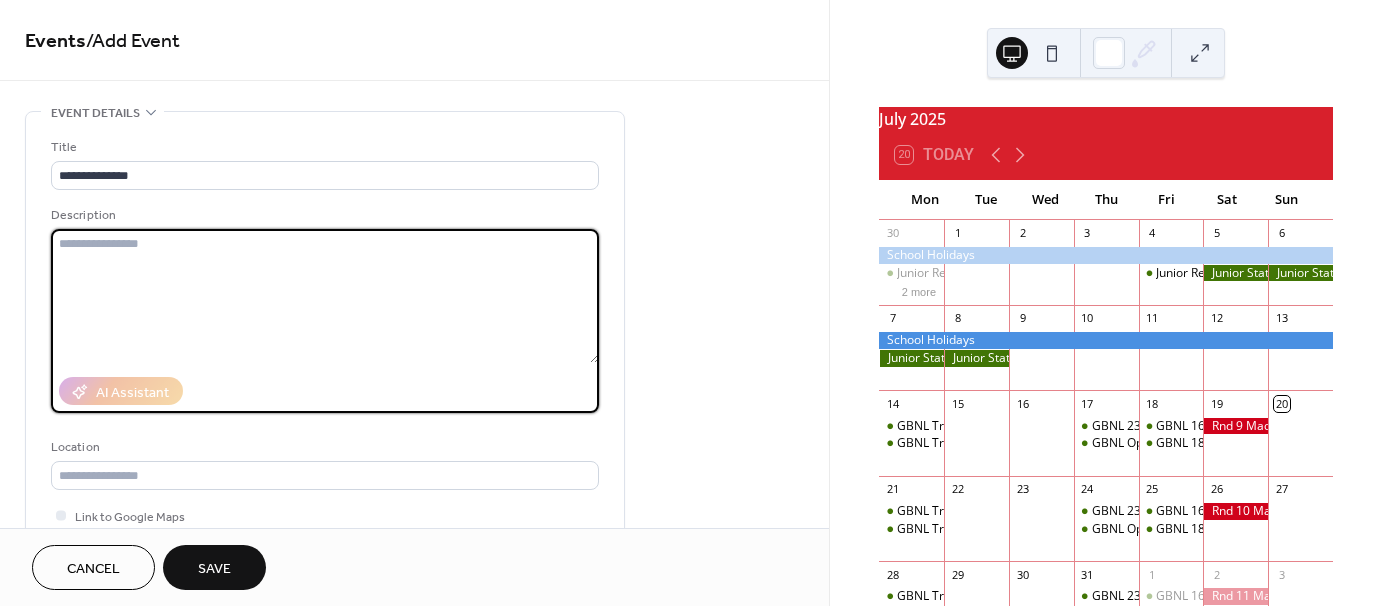 click at bounding box center [325, 296] 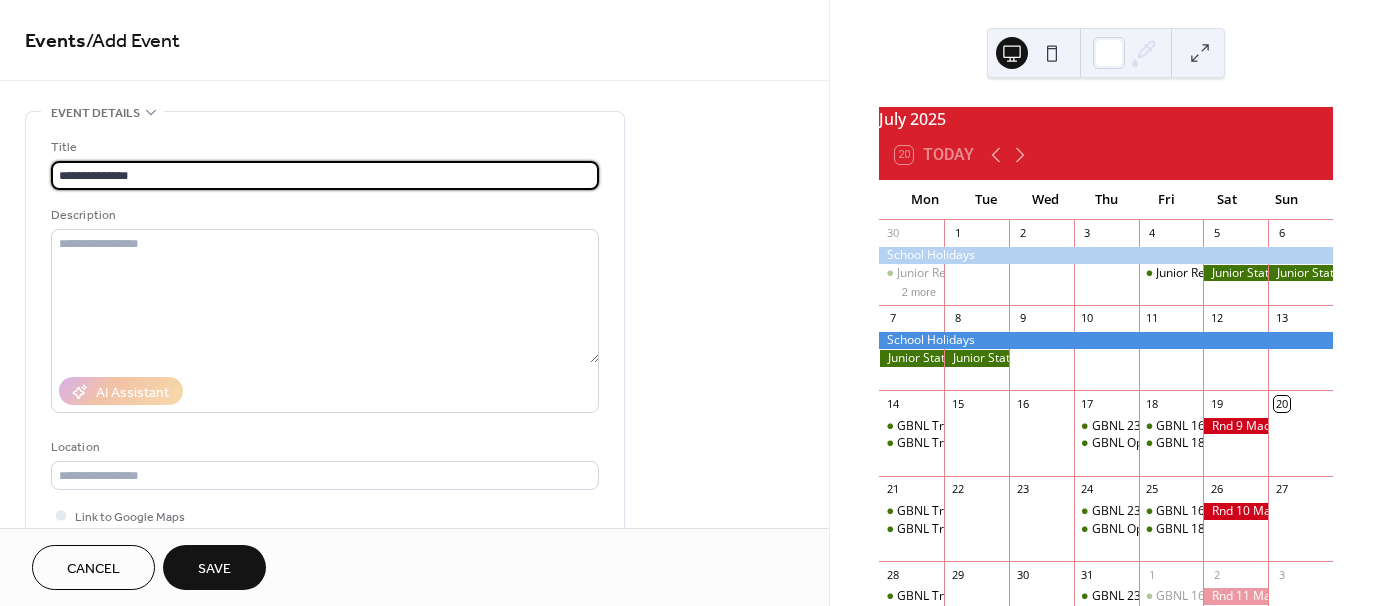 scroll, scrollTop: 1, scrollLeft: 0, axis: vertical 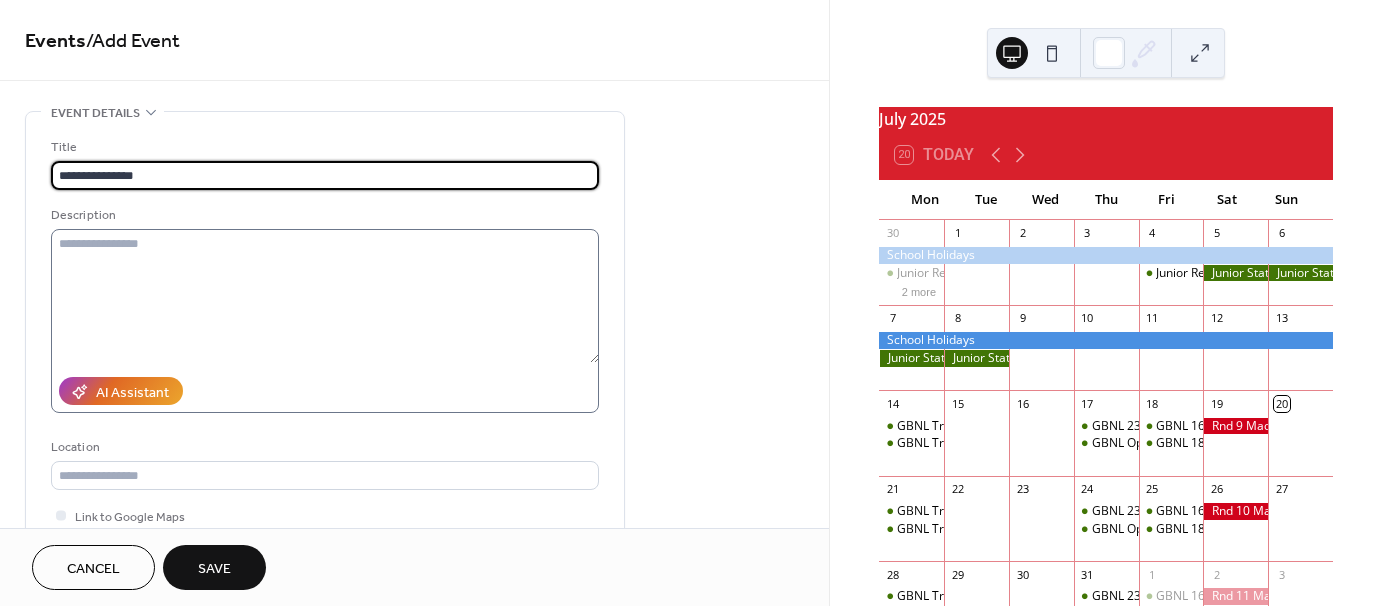 type on "**********" 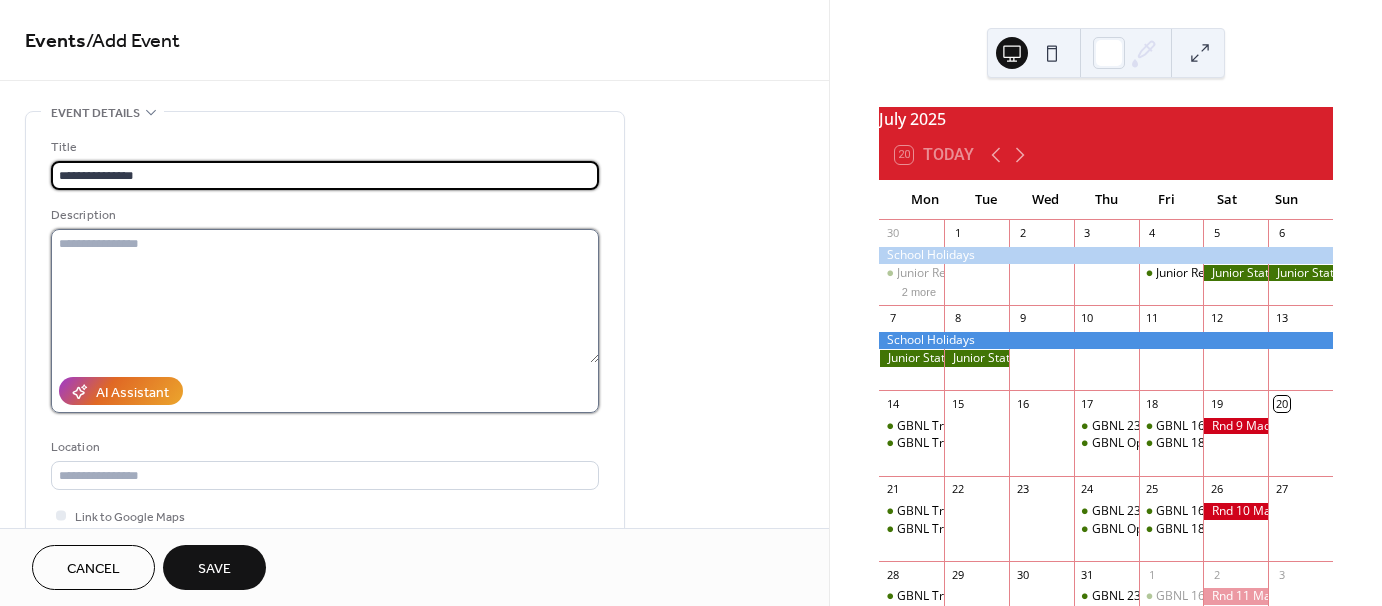 scroll, scrollTop: 0, scrollLeft: 0, axis: both 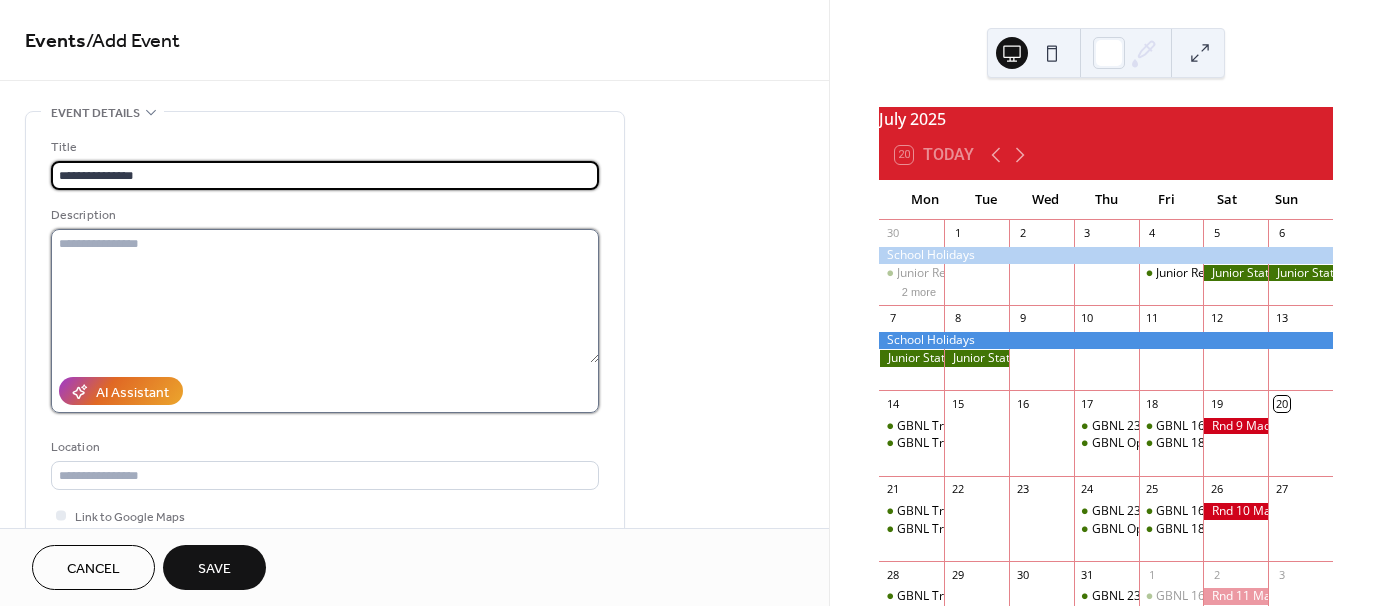 click at bounding box center (325, 296) 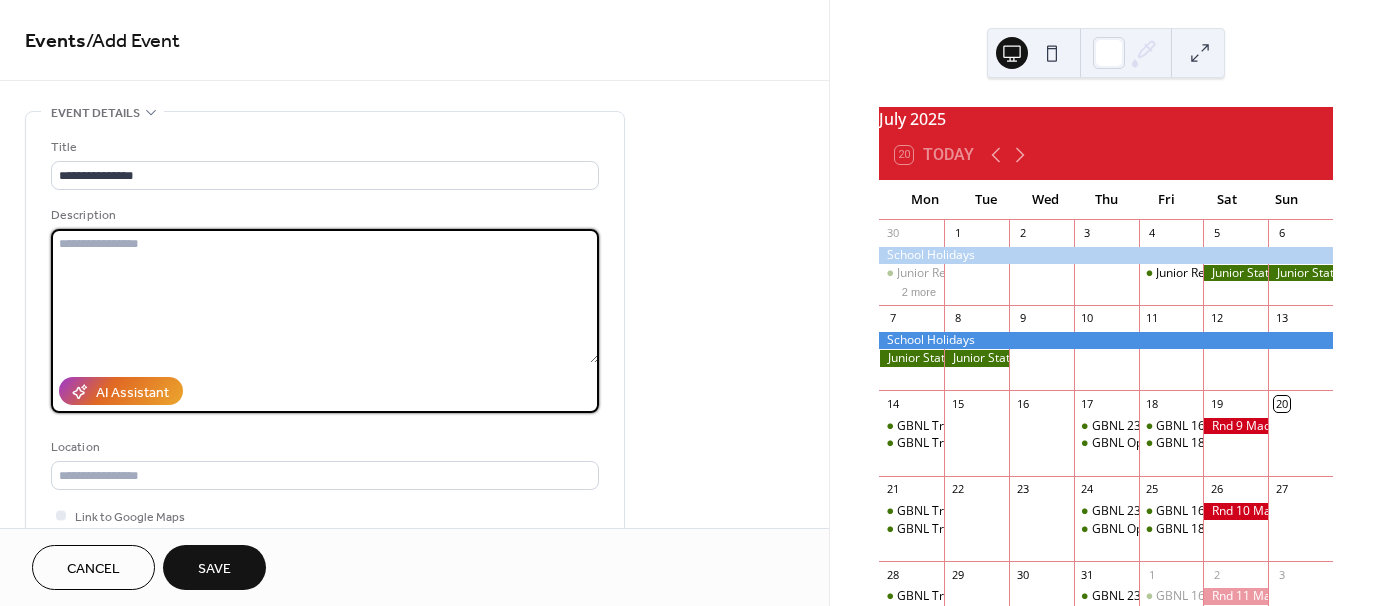 paste on "**********" 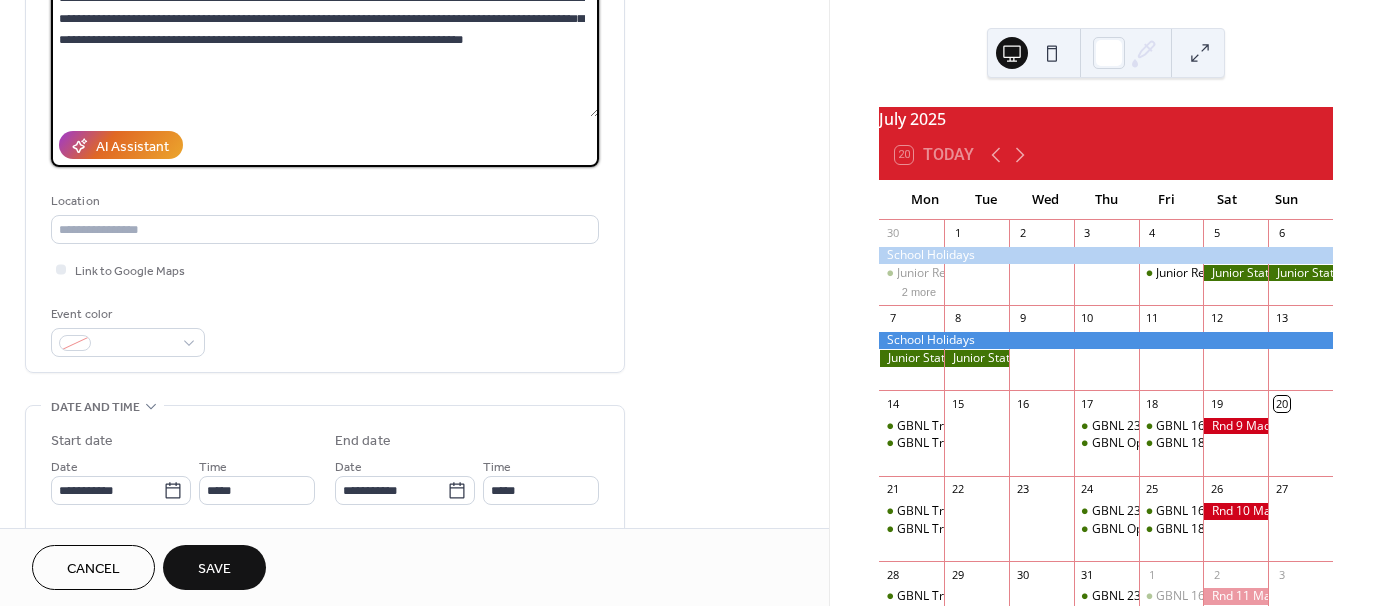 scroll, scrollTop: 252, scrollLeft: 0, axis: vertical 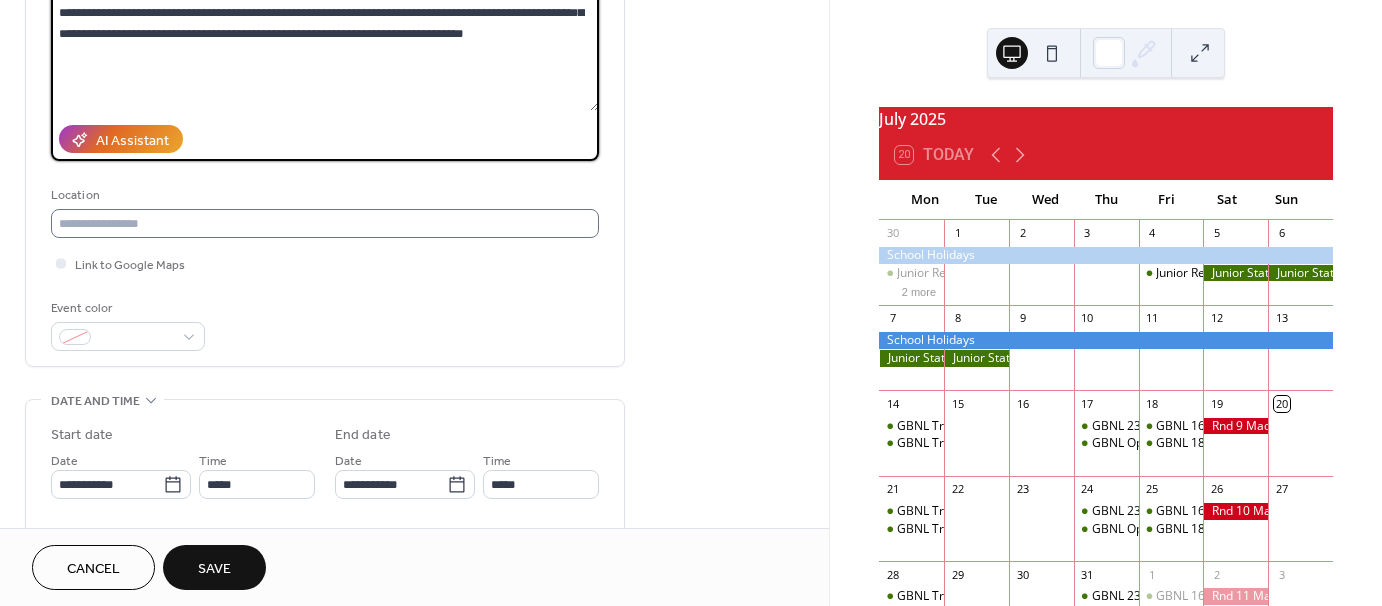type on "**********" 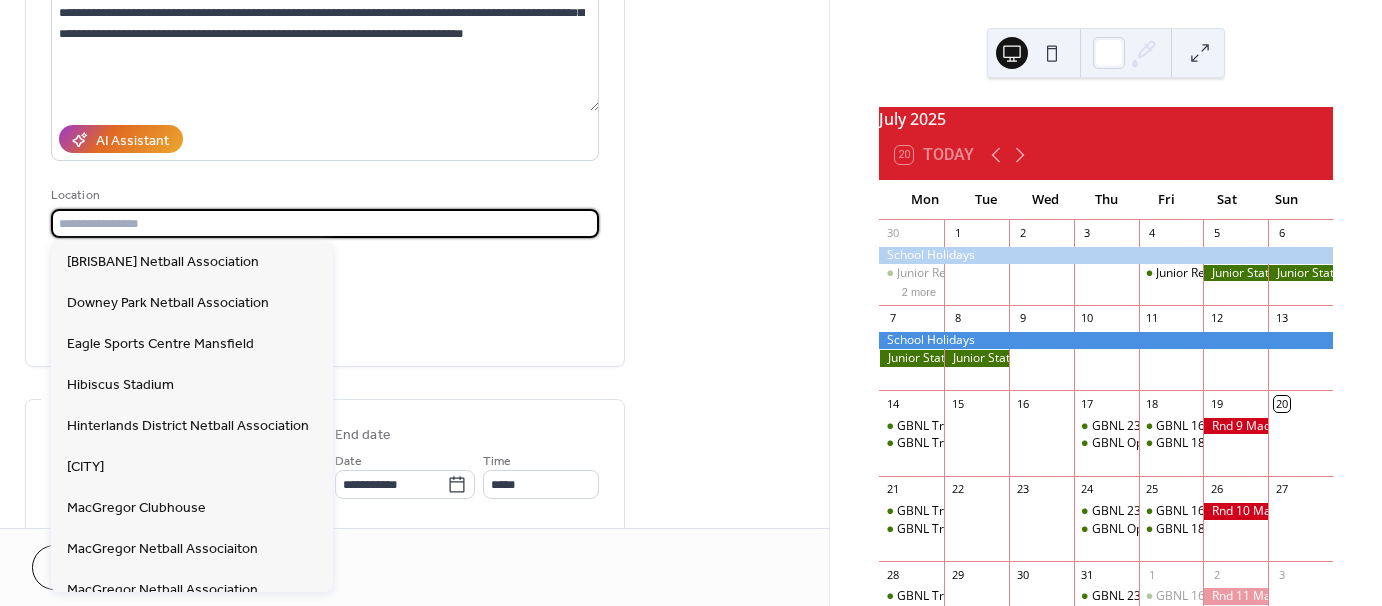 click at bounding box center [325, 223] 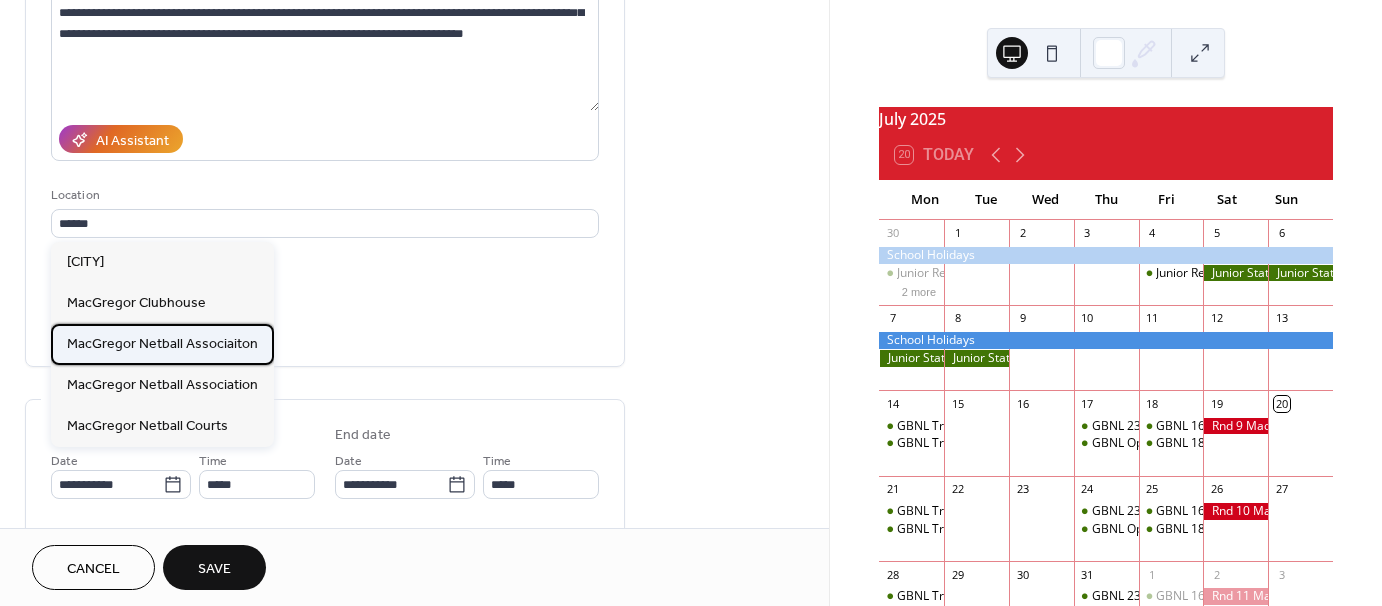 click on "MacGregor Netball Associaiton" at bounding box center [162, 343] 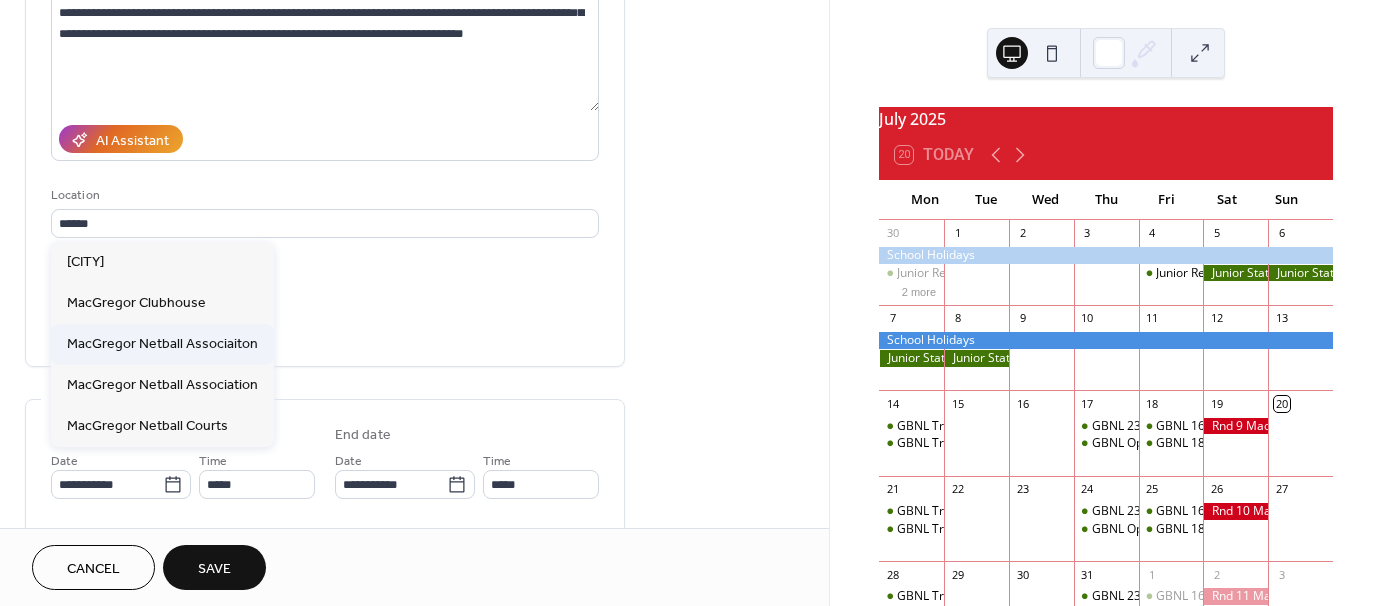 type on "**********" 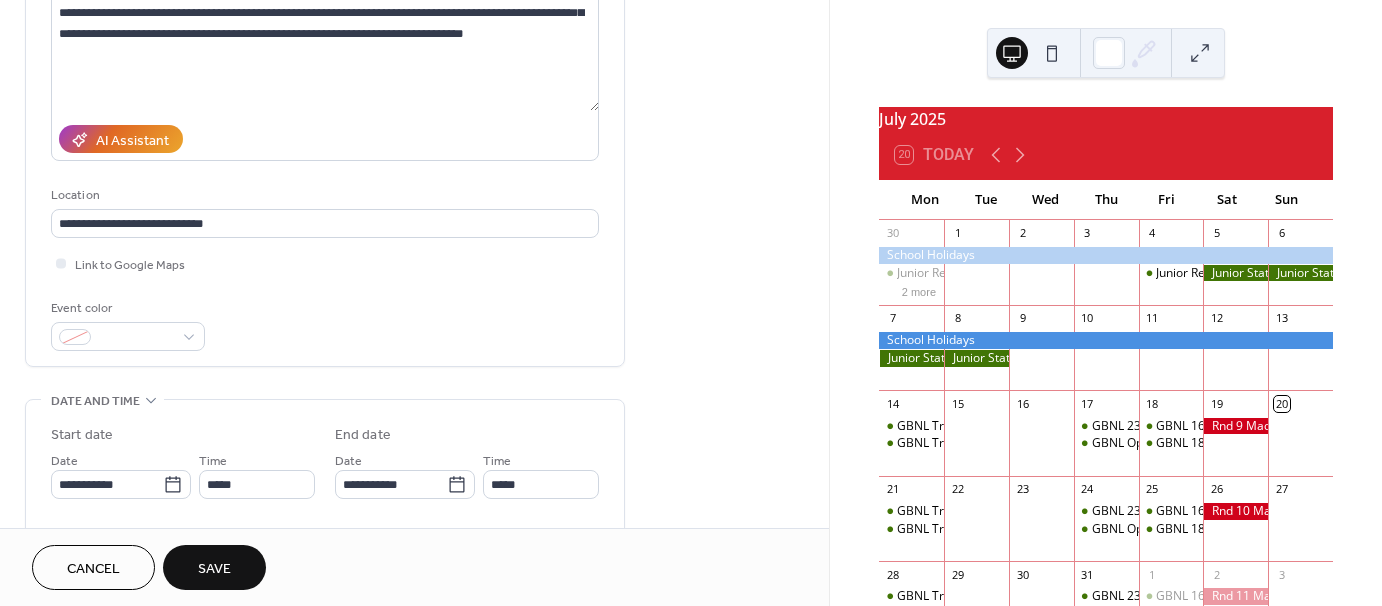 scroll, scrollTop: 354, scrollLeft: 0, axis: vertical 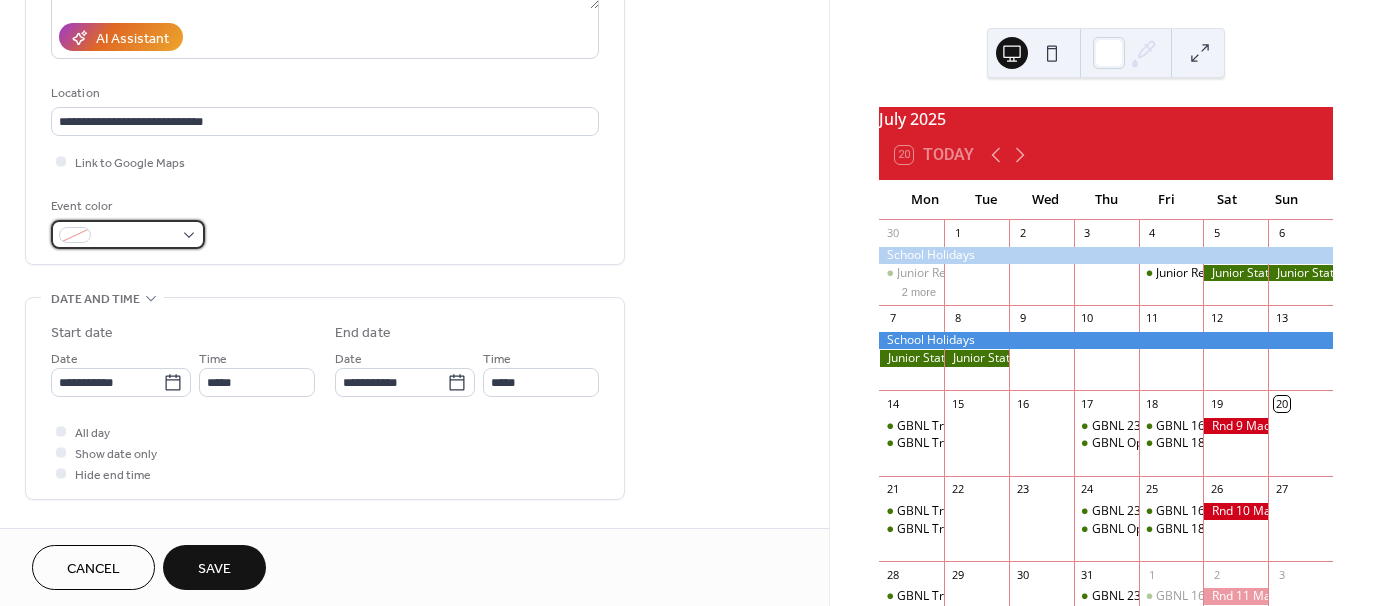 click at bounding box center [128, 234] 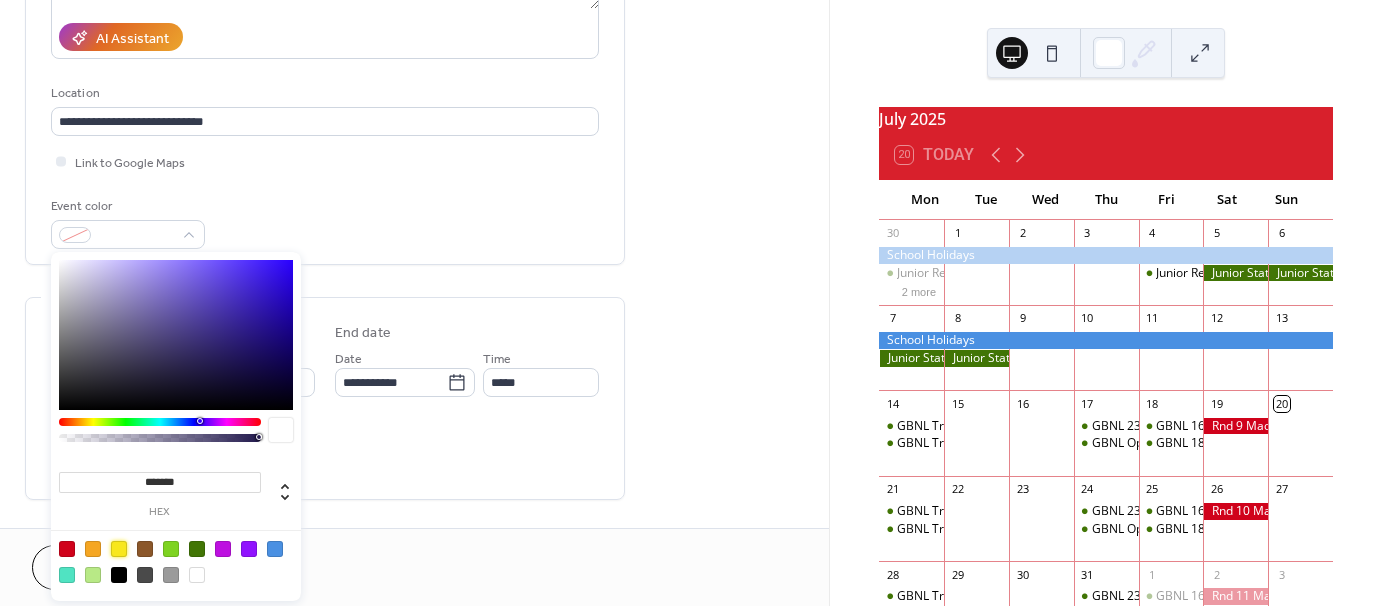 click at bounding box center [119, 549] 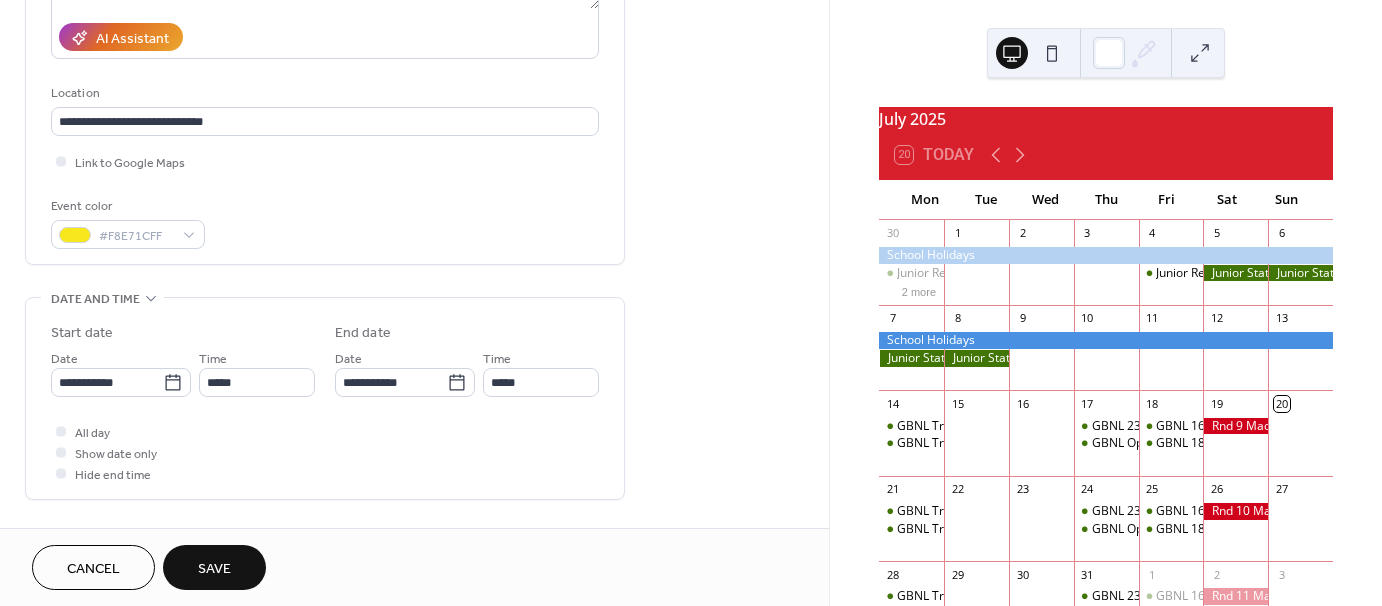 click on "Event color #F8E71CFF" at bounding box center [325, 222] 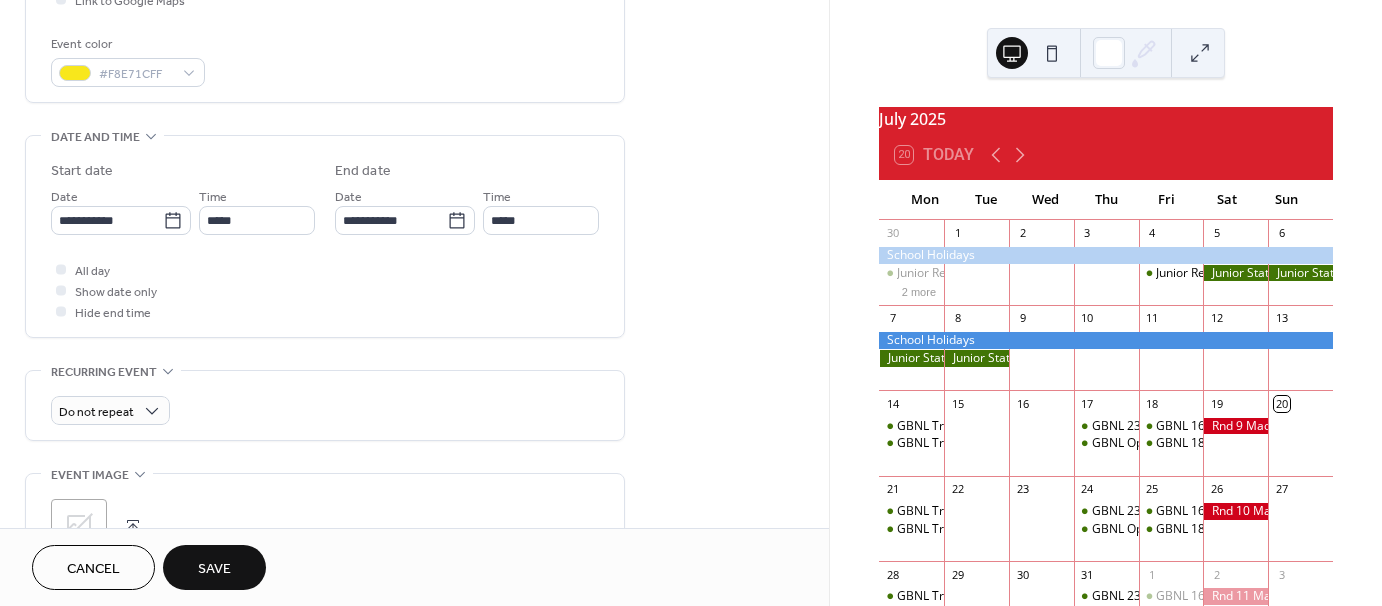 scroll, scrollTop: 518, scrollLeft: 0, axis: vertical 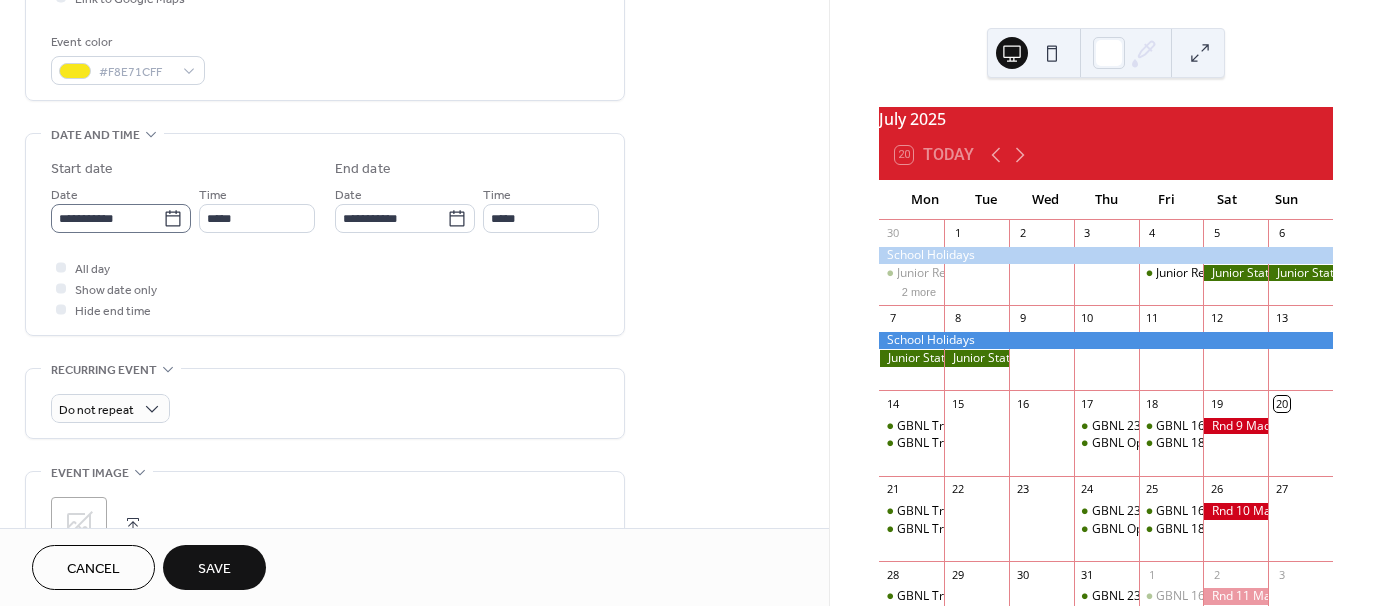 click 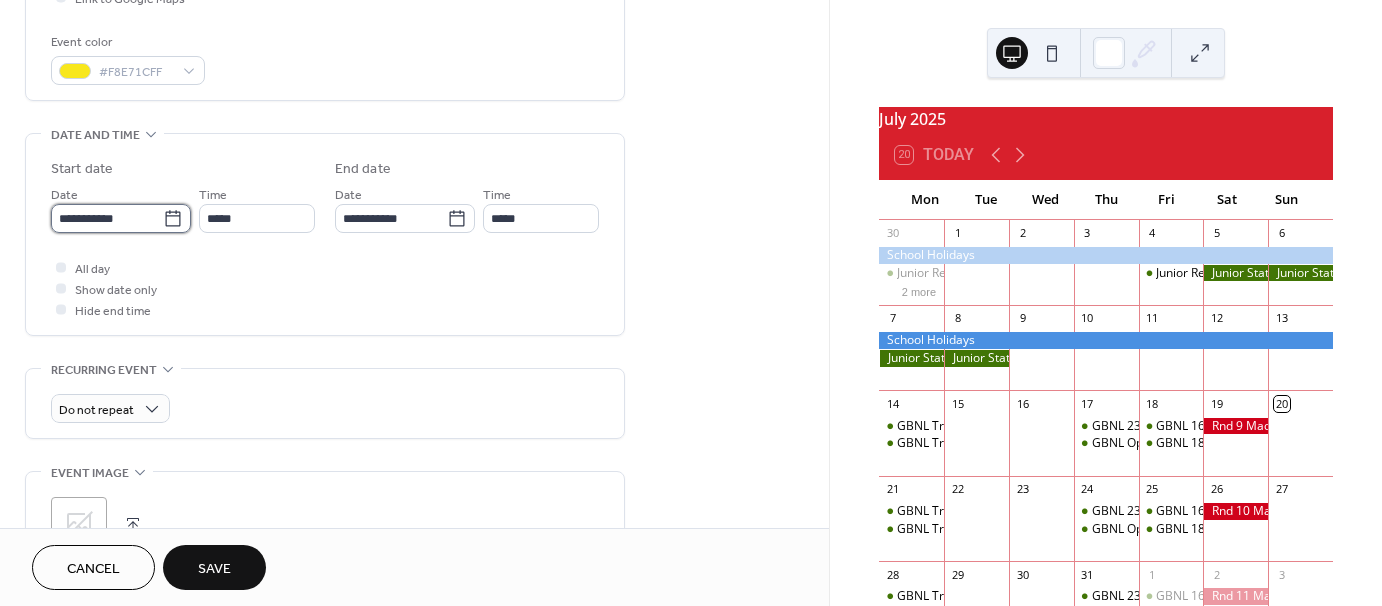 click on "**********" at bounding box center (107, 218) 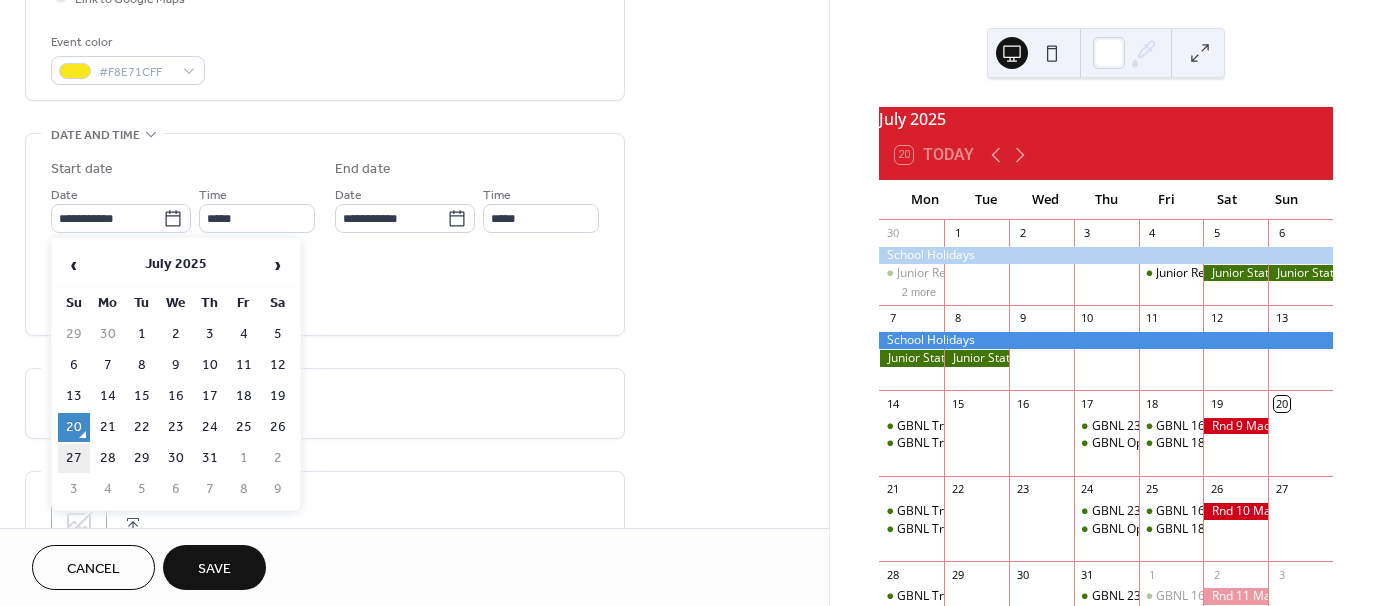 click on "27" at bounding box center (74, 458) 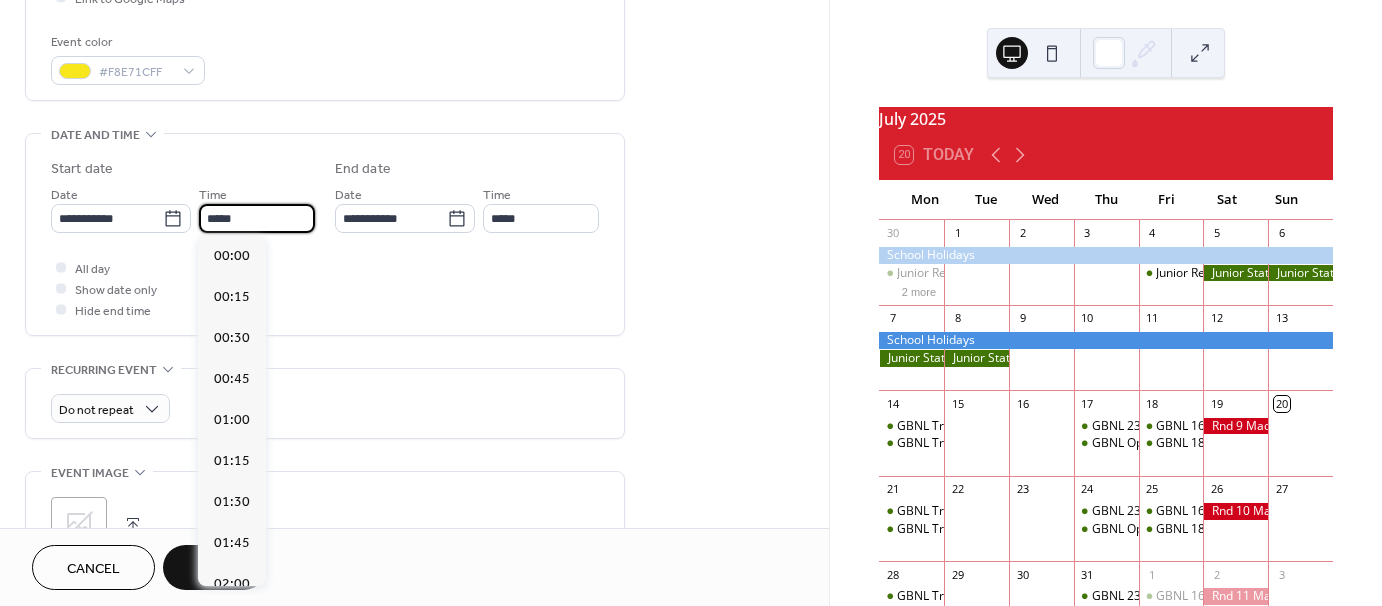 click on "*****" at bounding box center (257, 218) 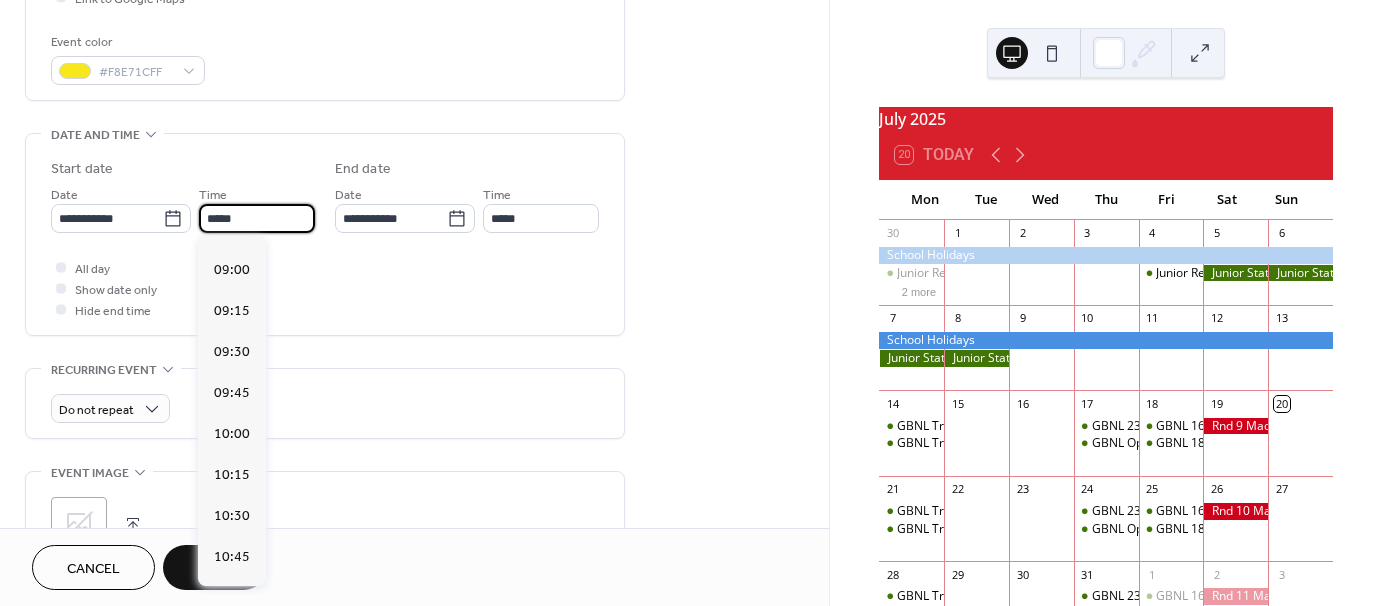 scroll, scrollTop: 1458, scrollLeft: 0, axis: vertical 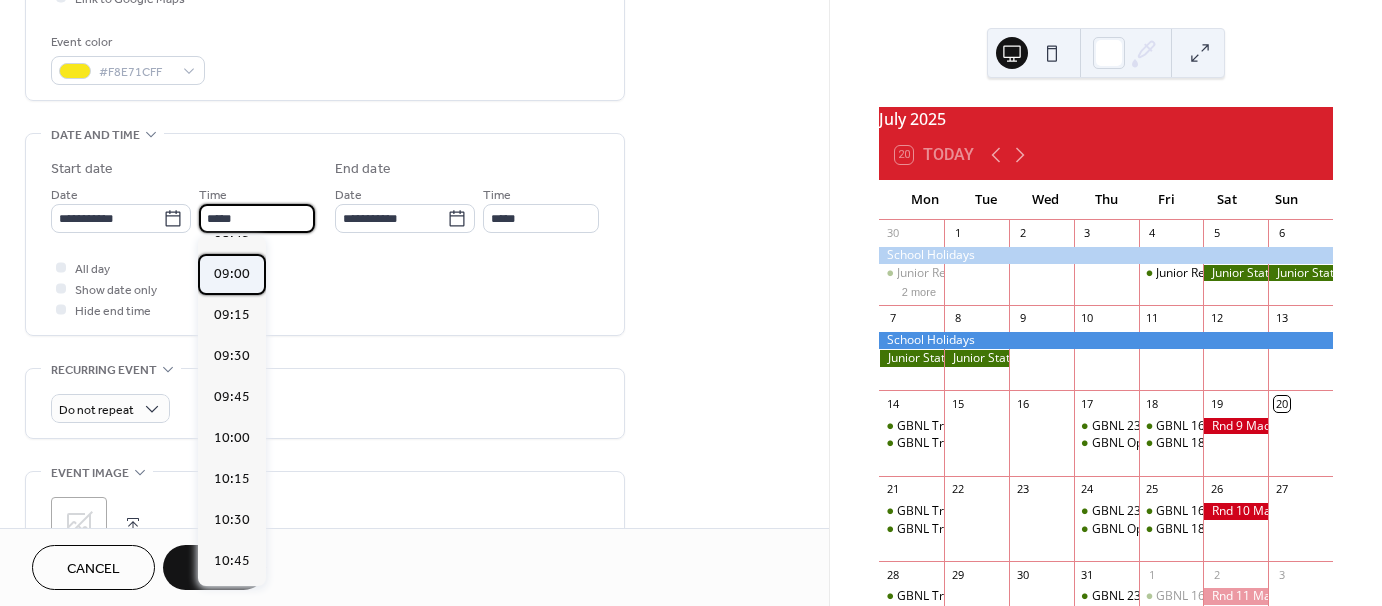 click on "09:00" at bounding box center [232, 273] 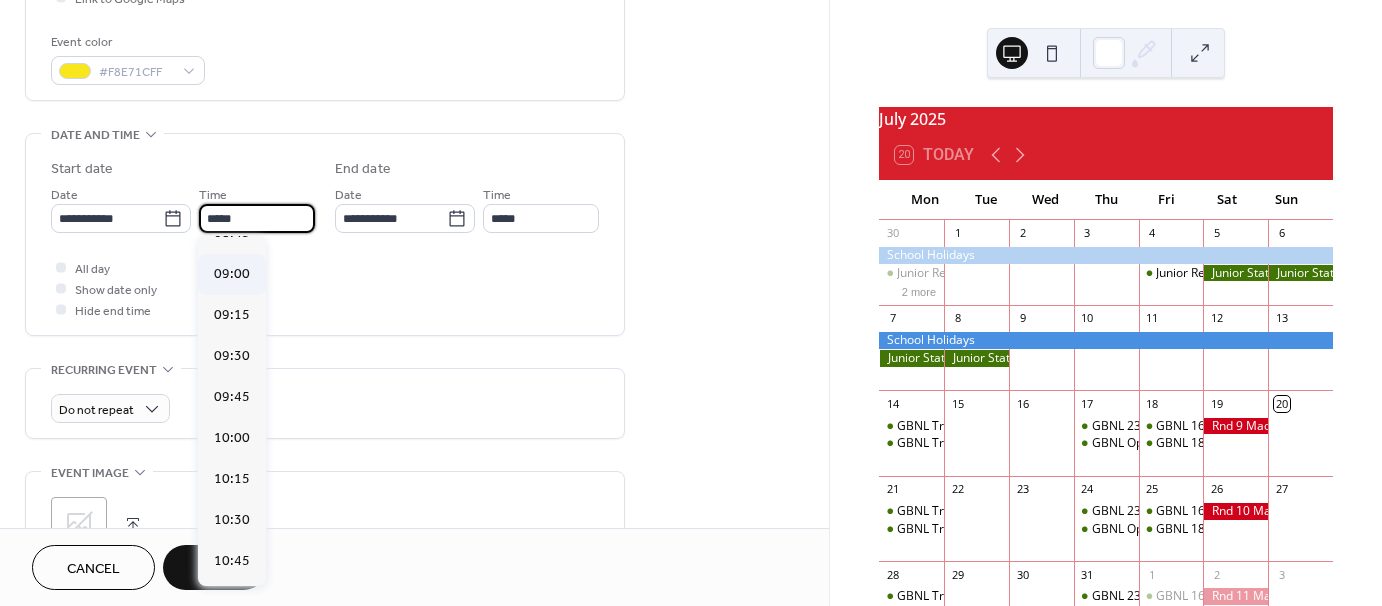 type on "*****" 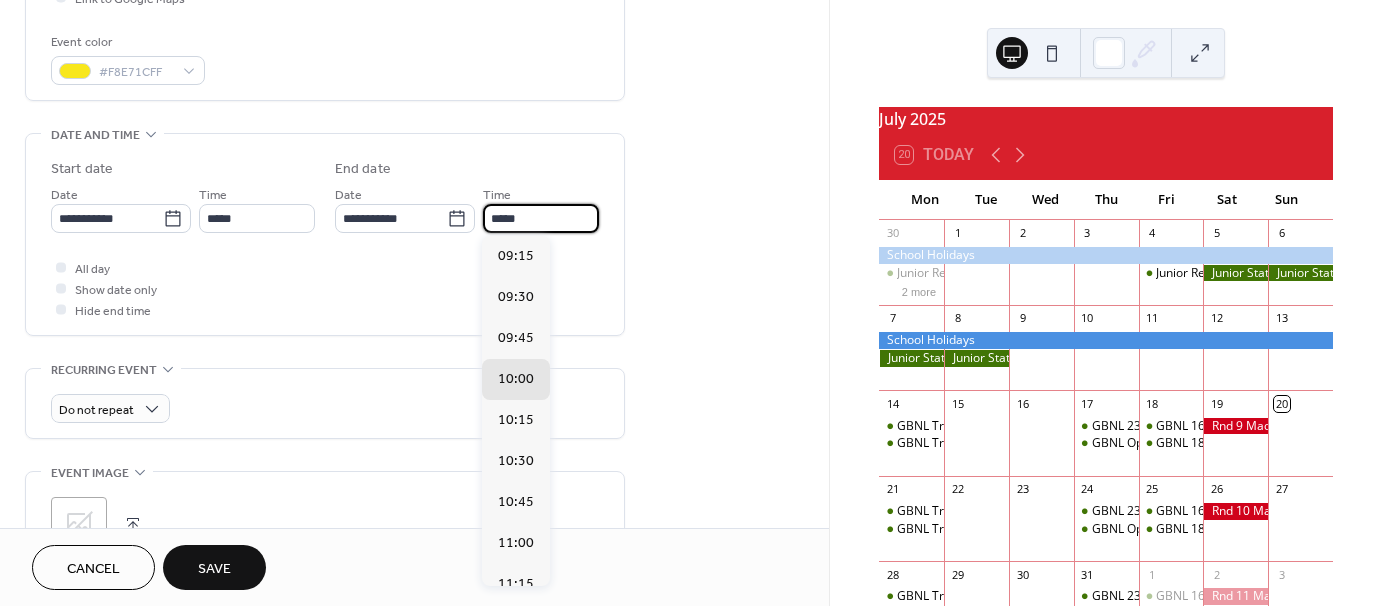 click on "*****" at bounding box center (541, 218) 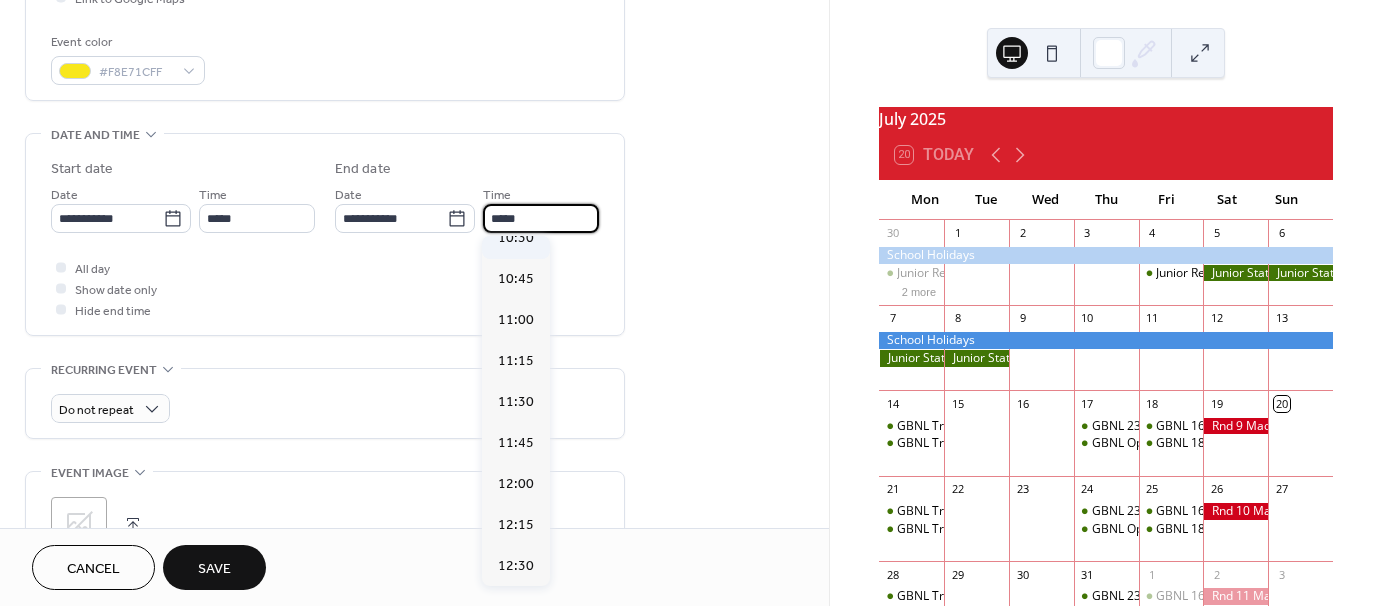 scroll, scrollTop: 244, scrollLeft: 0, axis: vertical 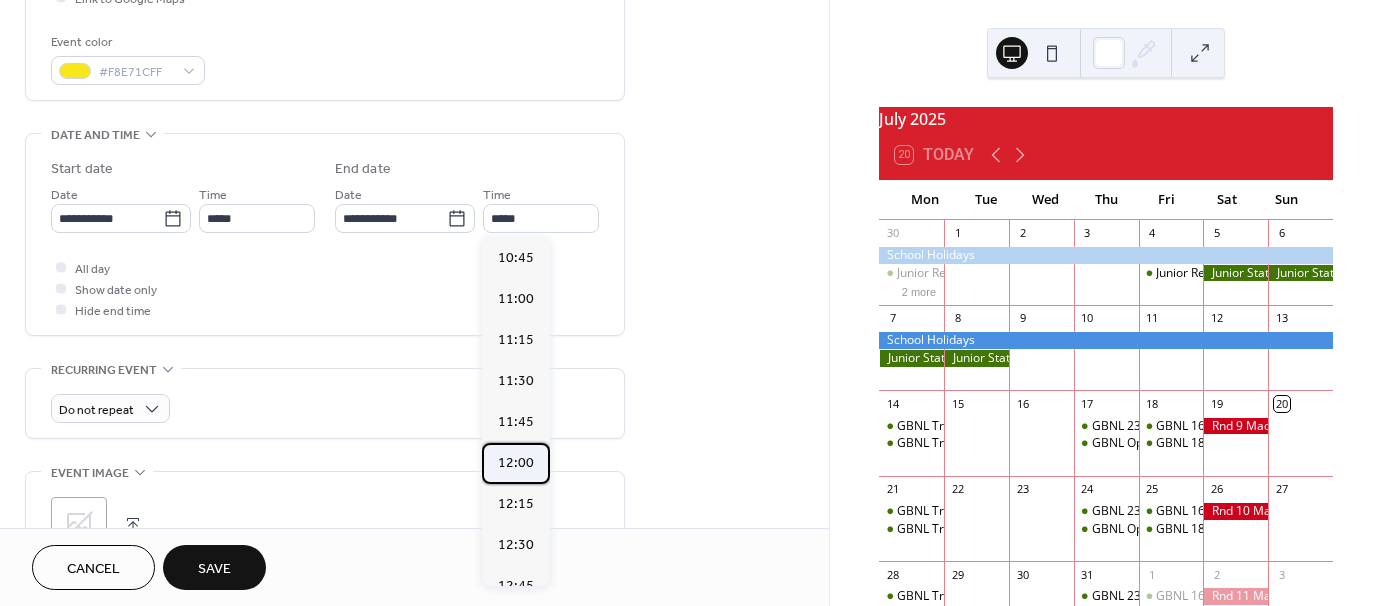 click on "12:00" at bounding box center (516, 462) 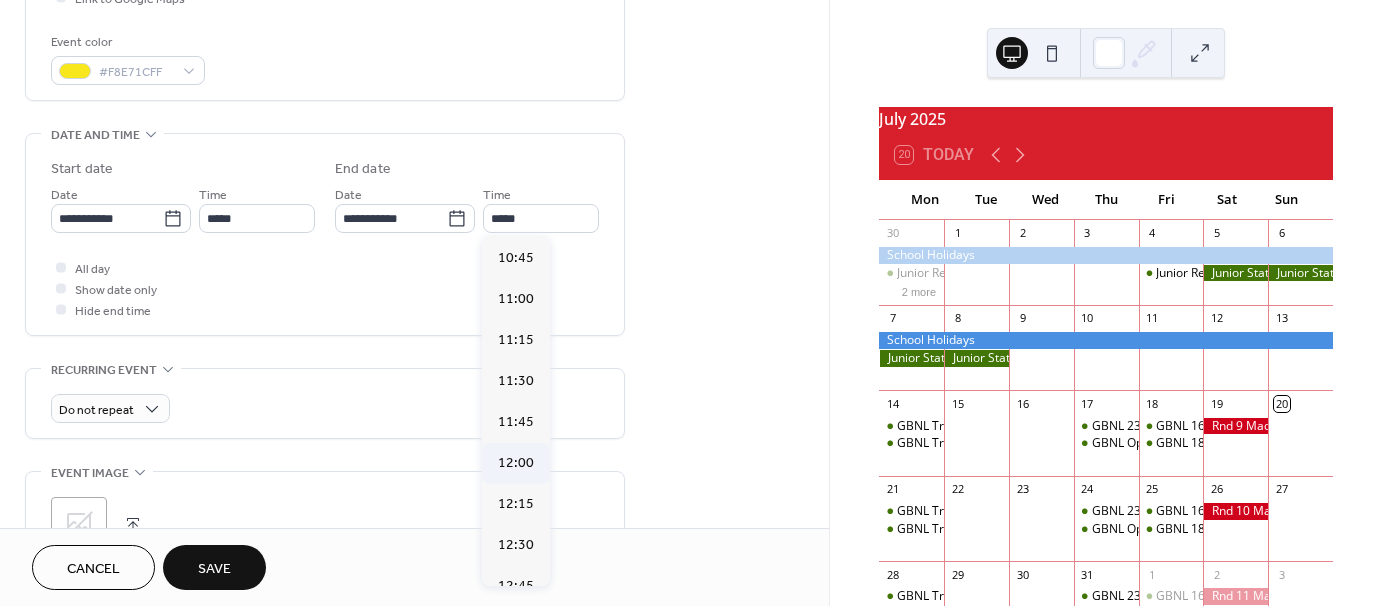 type on "*****" 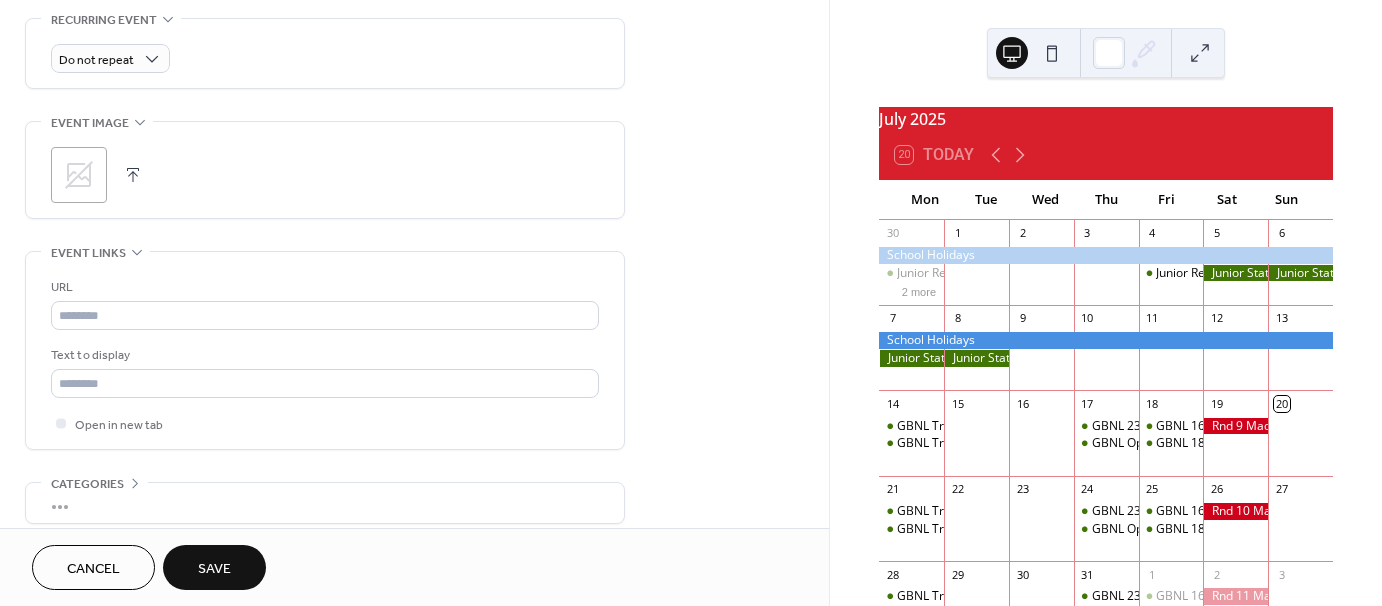 scroll, scrollTop: 870, scrollLeft: 0, axis: vertical 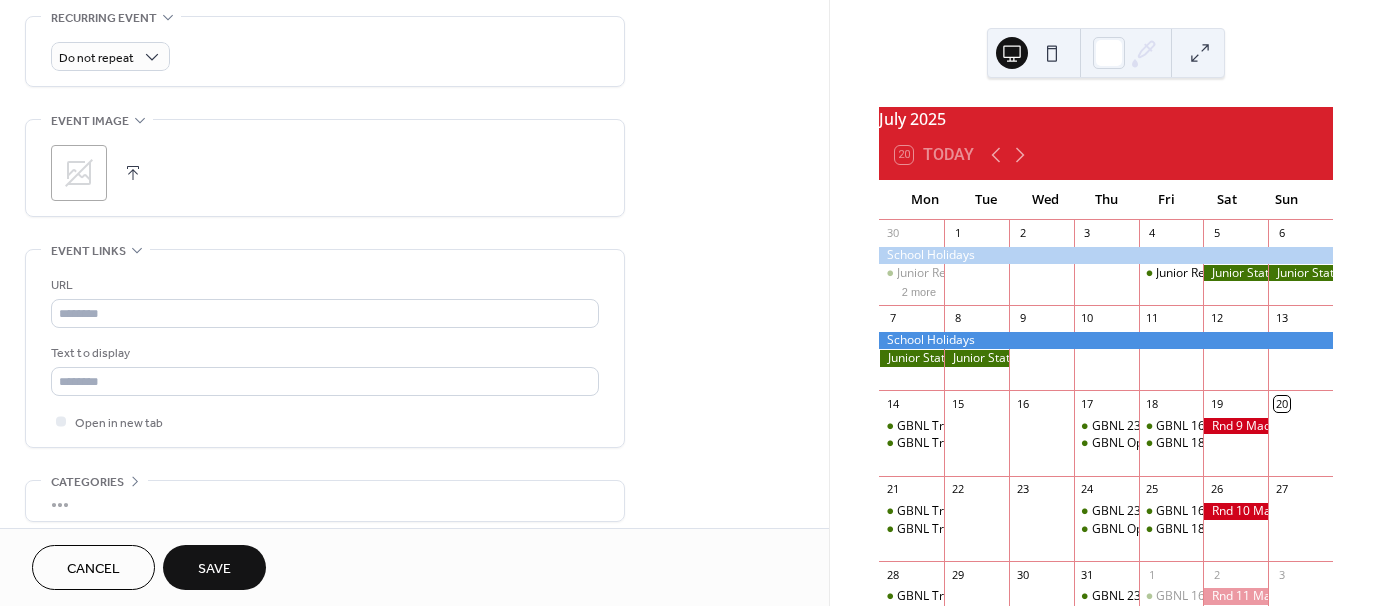 click 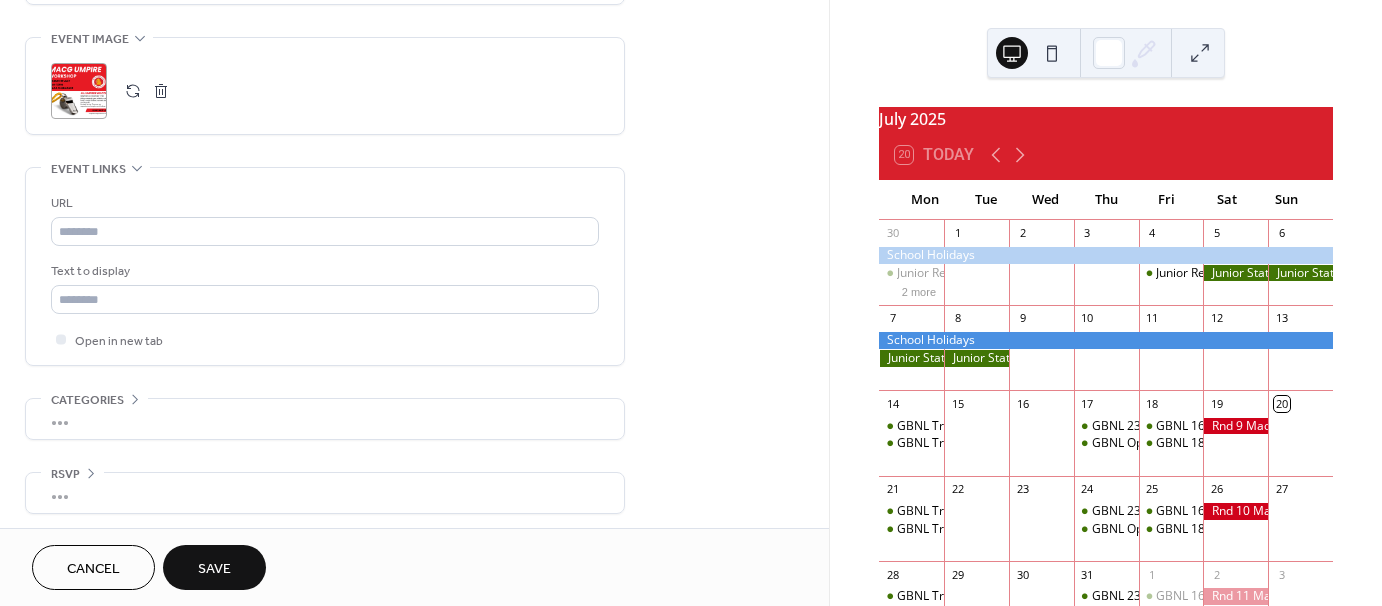 scroll, scrollTop: 955, scrollLeft: 0, axis: vertical 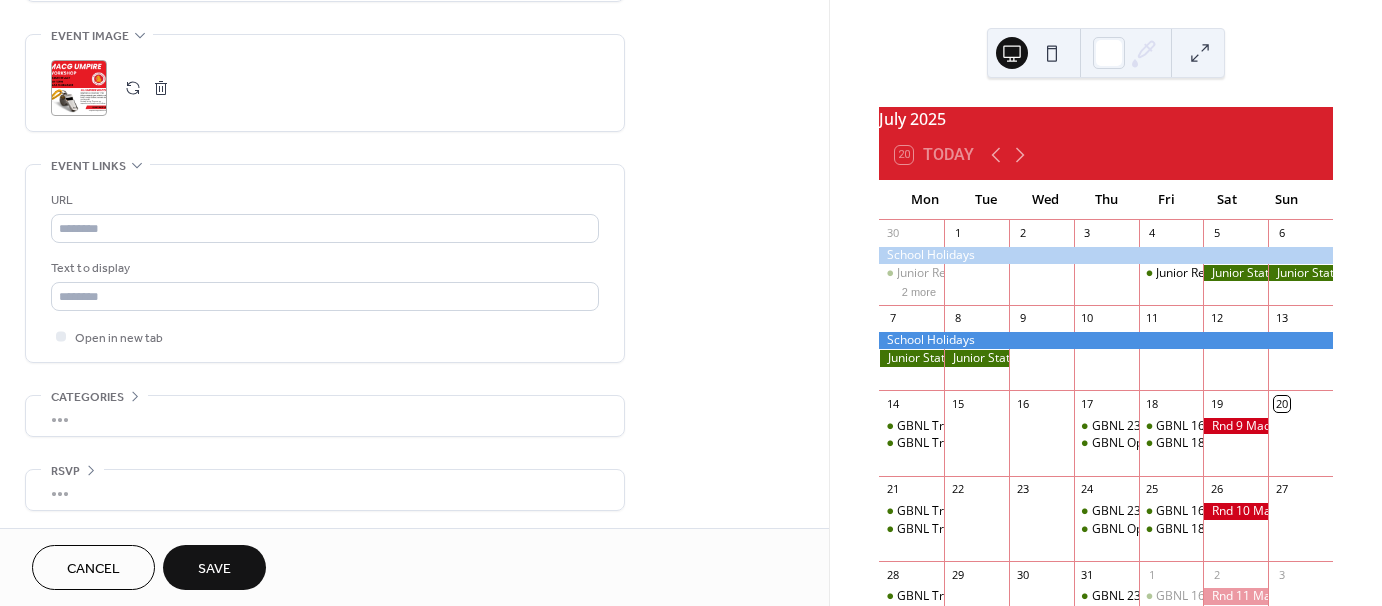 click on "Save" at bounding box center (214, 567) 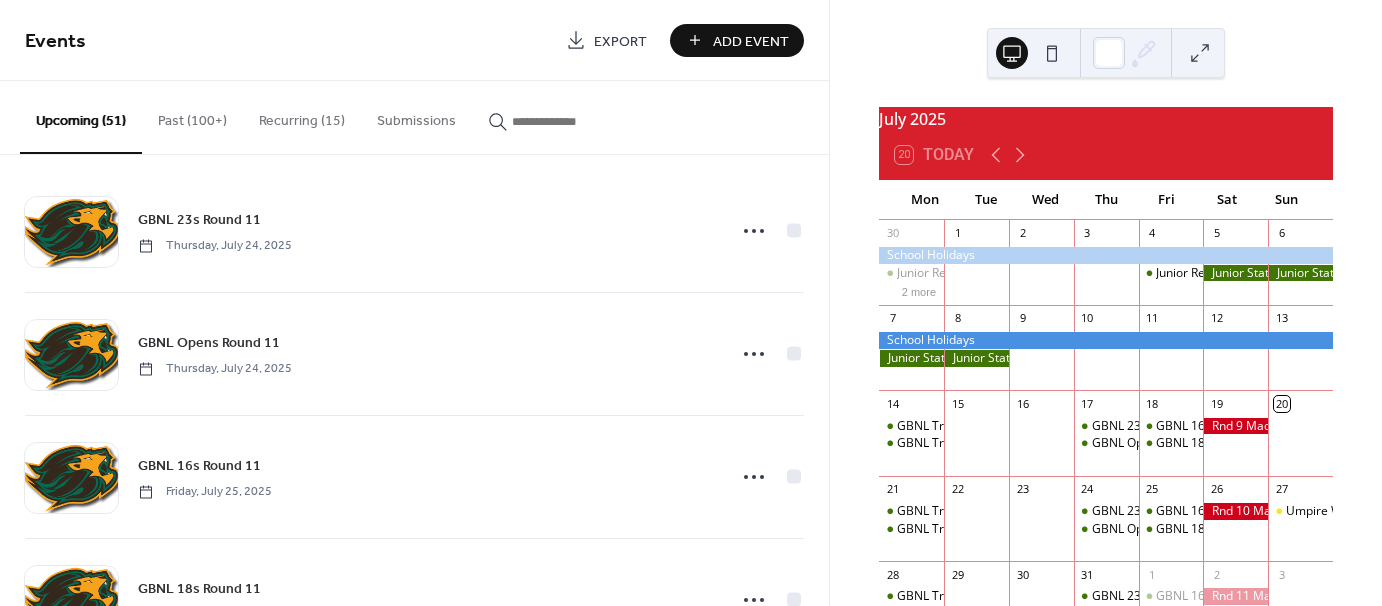 scroll, scrollTop: 0, scrollLeft: 0, axis: both 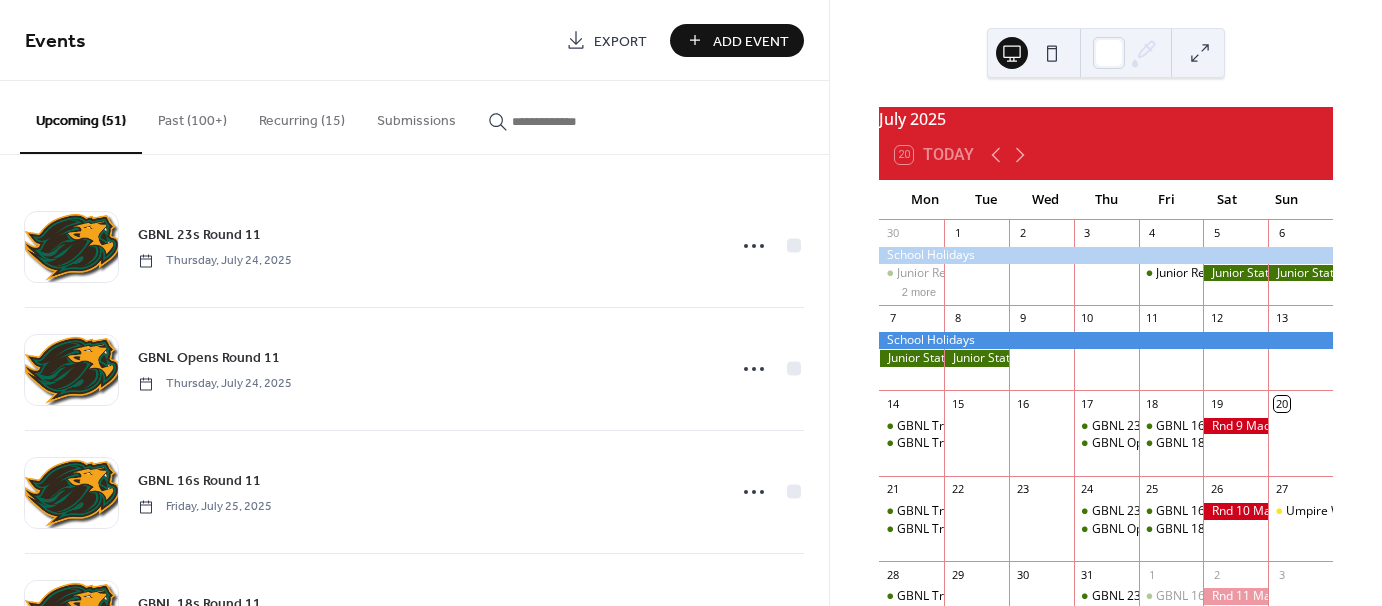 click on "Add Event" at bounding box center [751, 41] 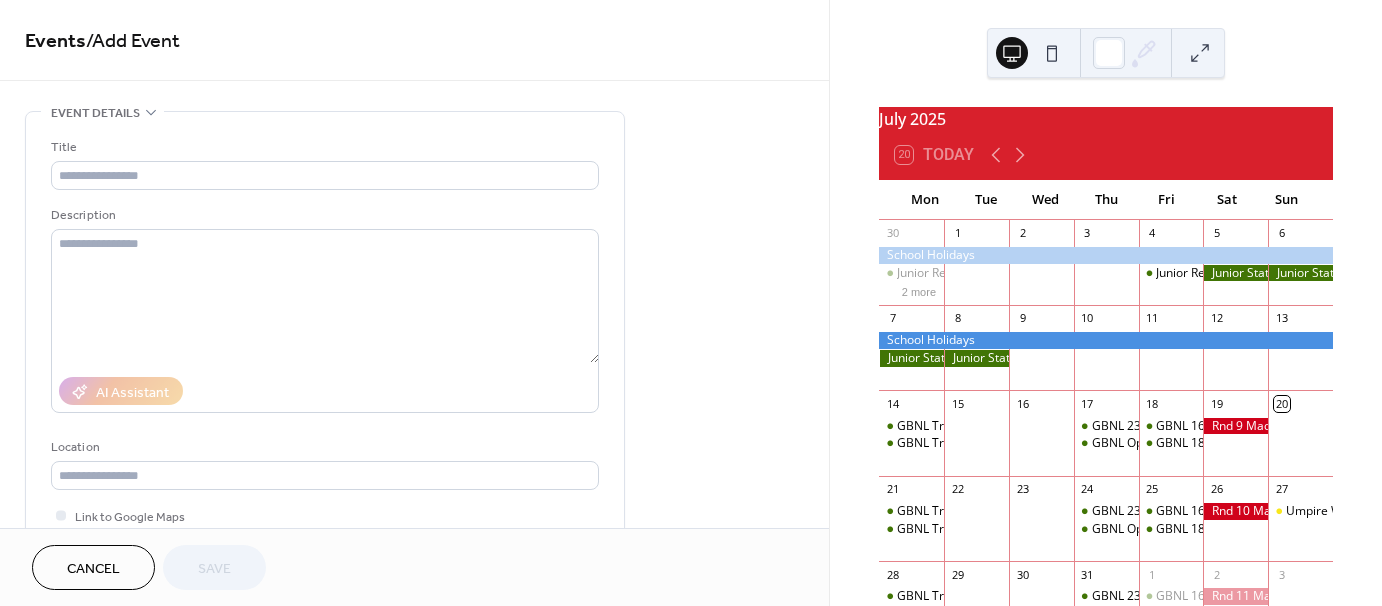 click on "Title Description AI Assistant Location Link to Google Maps Event color" at bounding box center [325, 365] 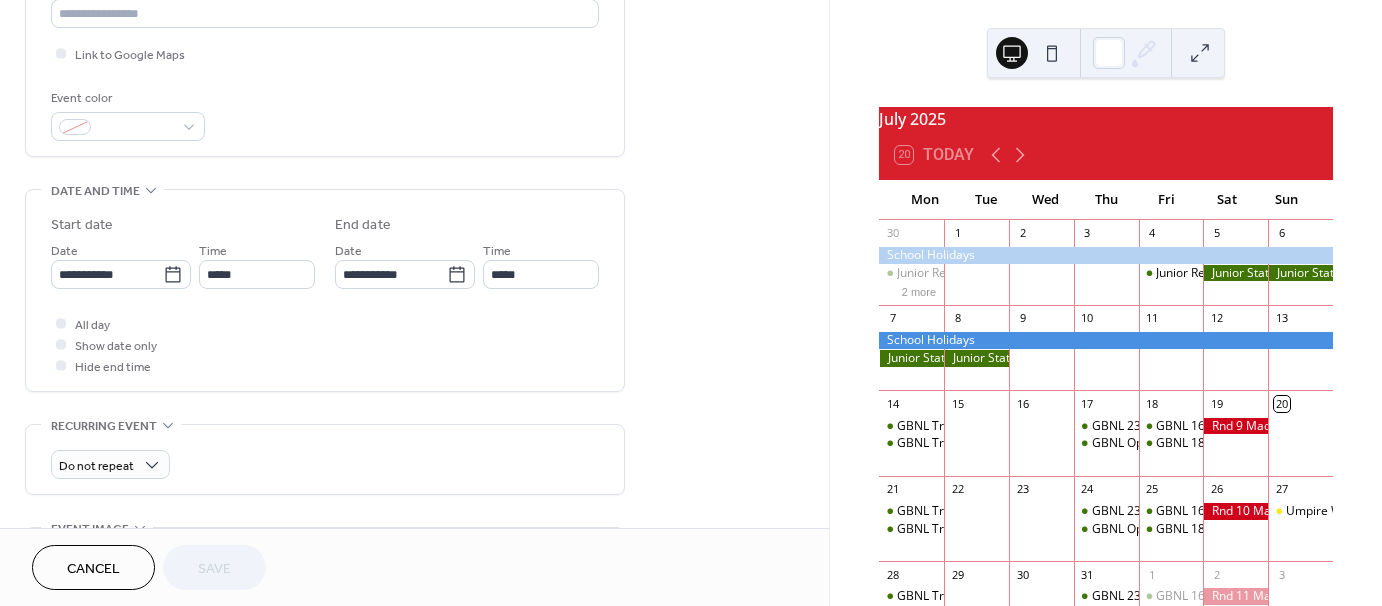 scroll, scrollTop: 0, scrollLeft: 0, axis: both 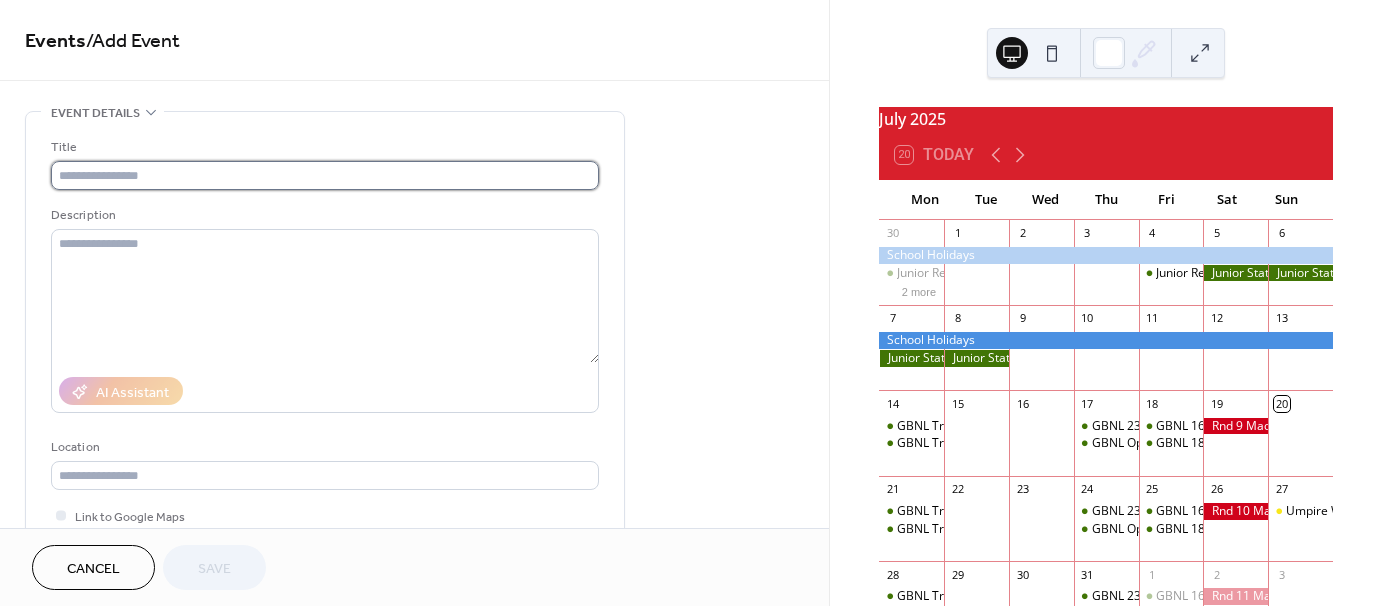 click at bounding box center [325, 175] 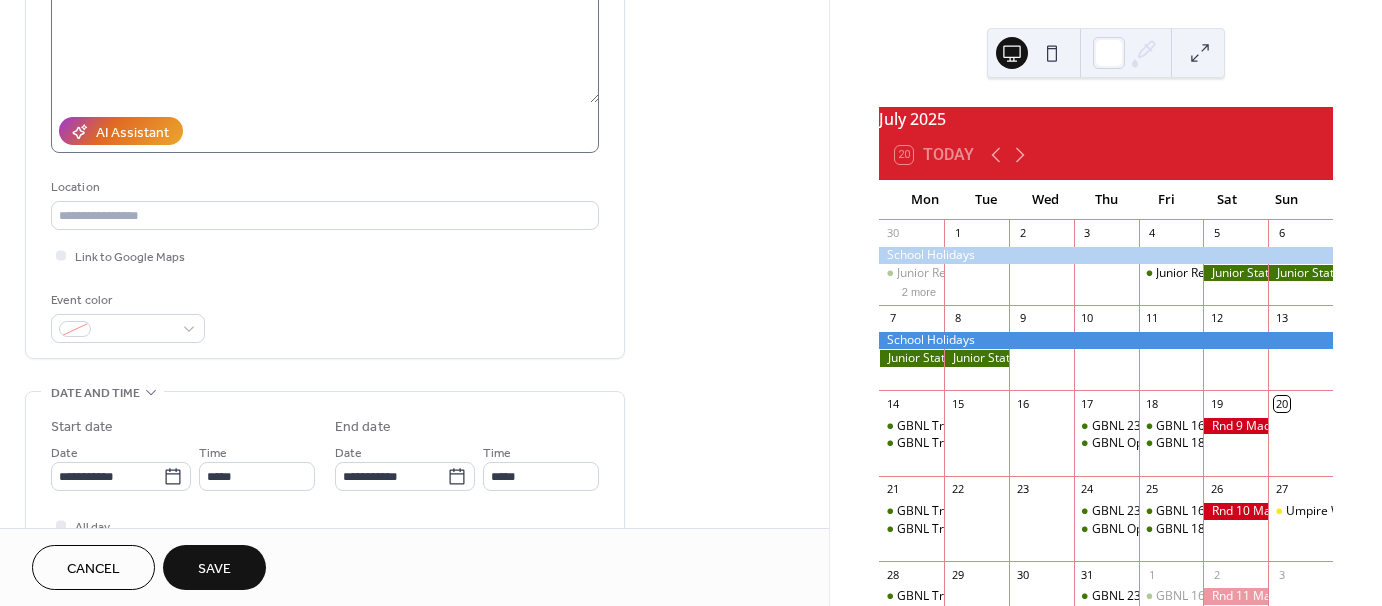 scroll, scrollTop: 267, scrollLeft: 0, axis: vertical 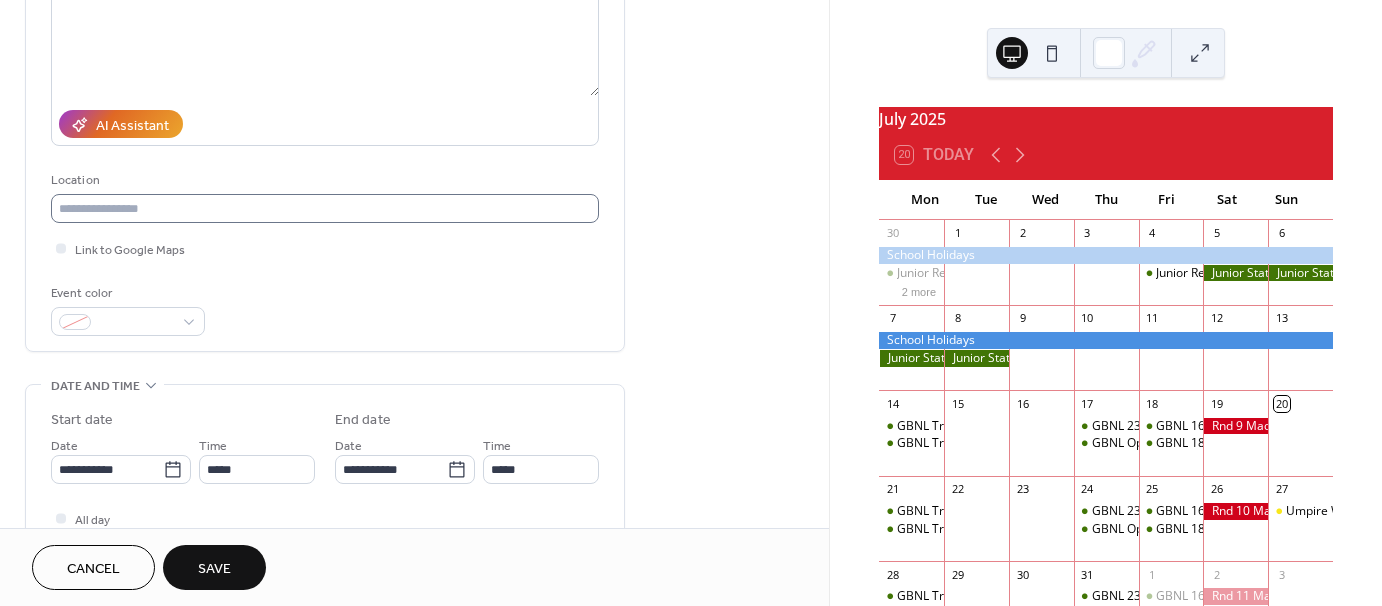type on "**********" 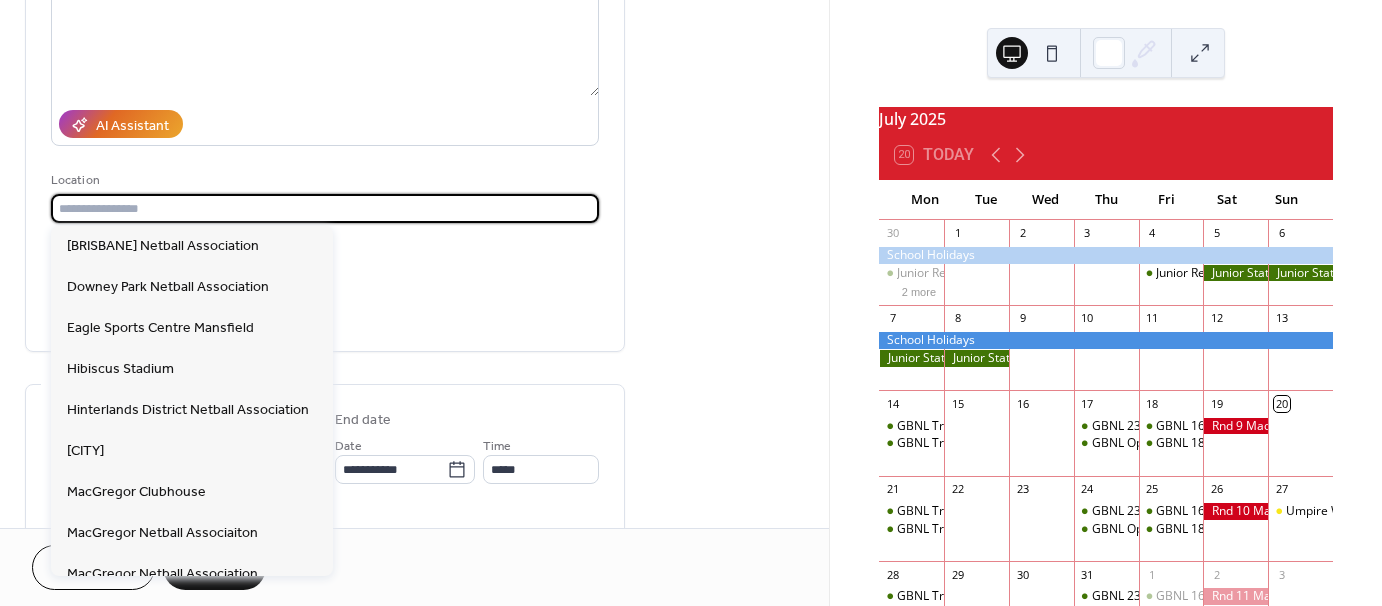 click at bounding box center (325, 208) 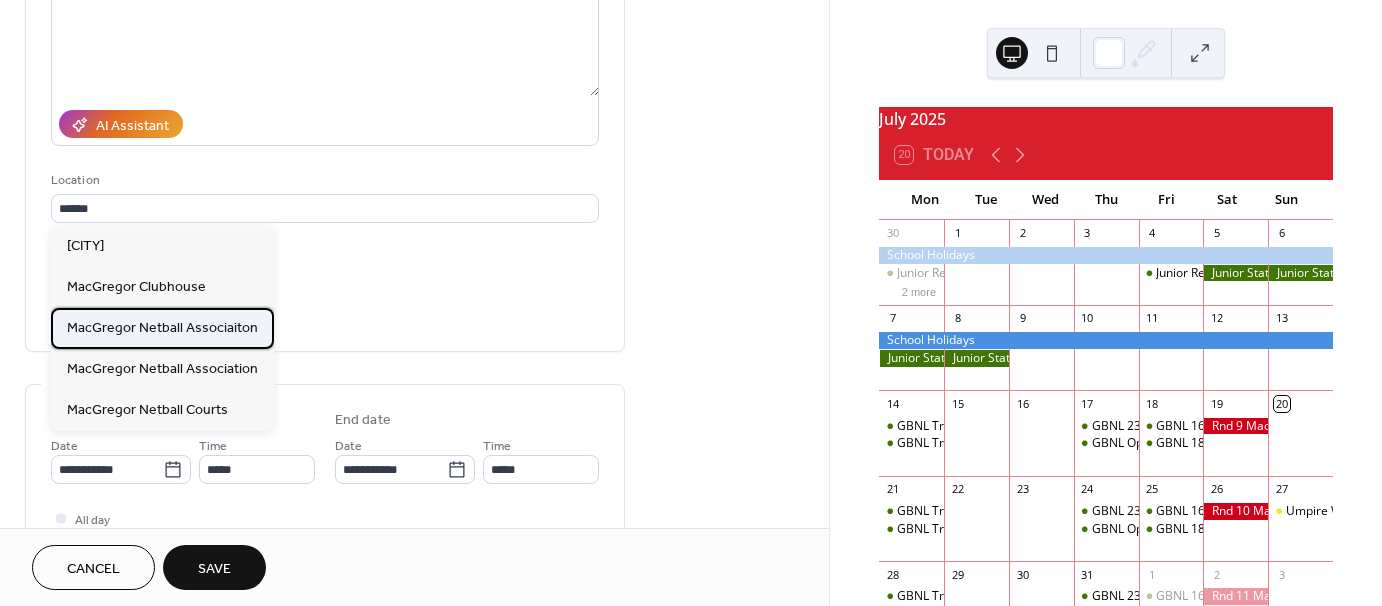 click on "MacGregor Netball Associaiton" at bounding box center (162, 328) 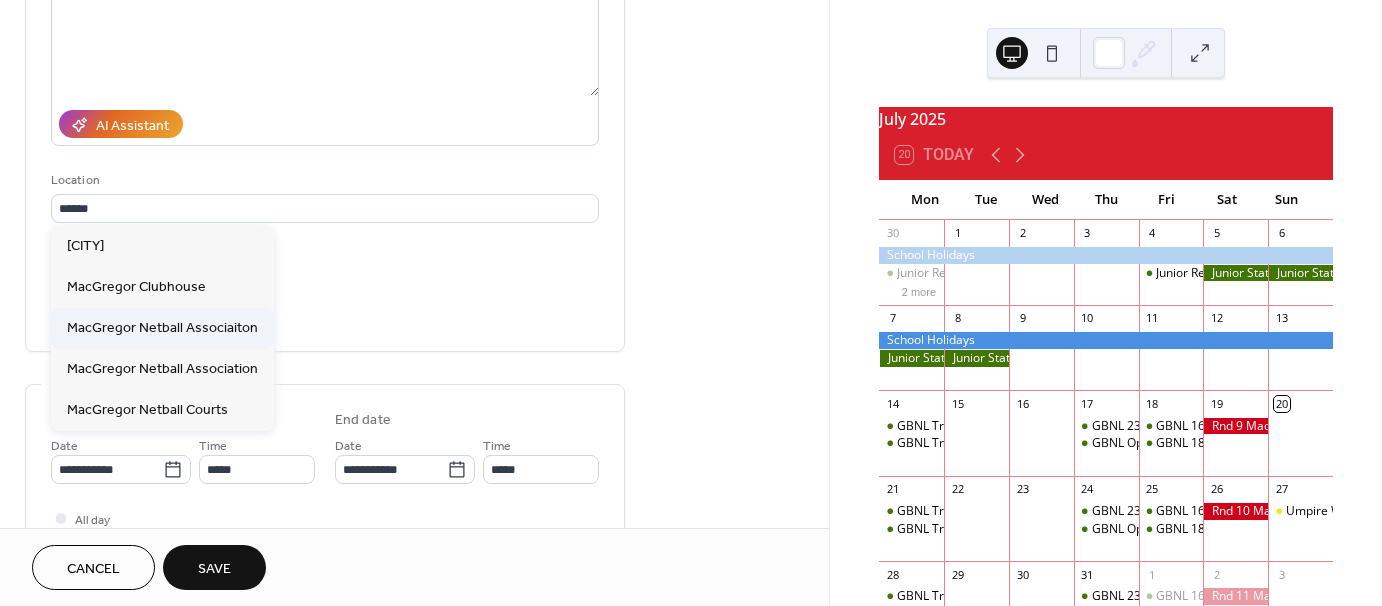 type on "**********" 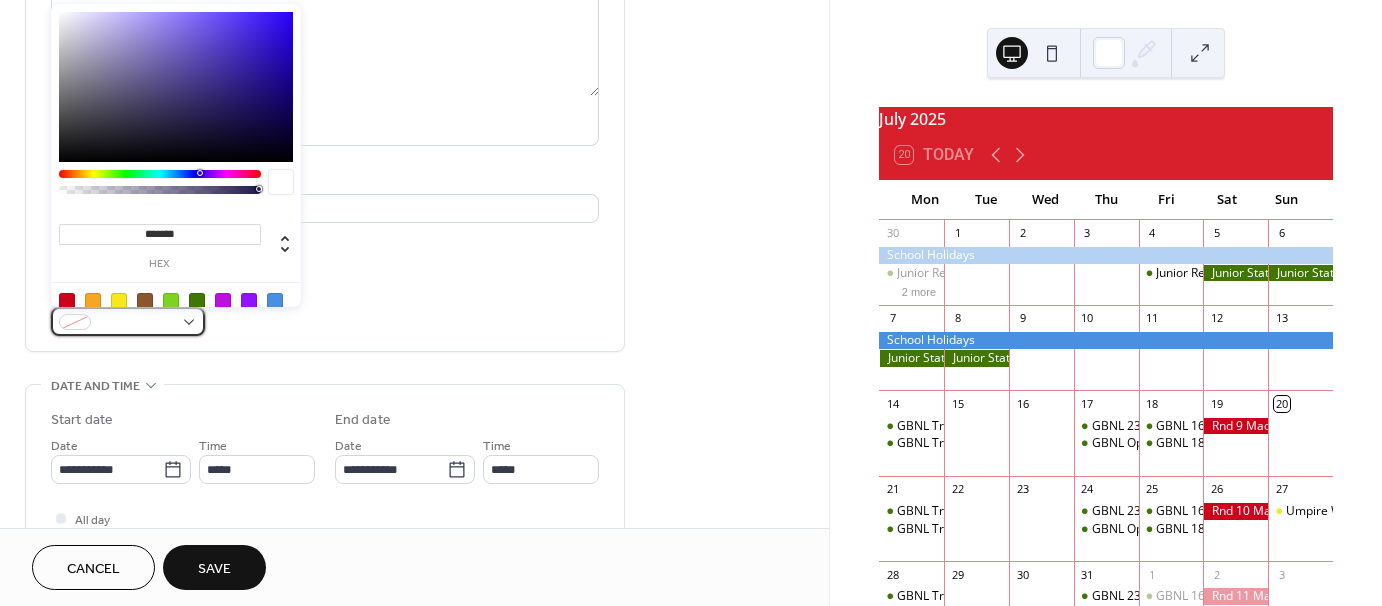 click at bounding box center [128, 321] 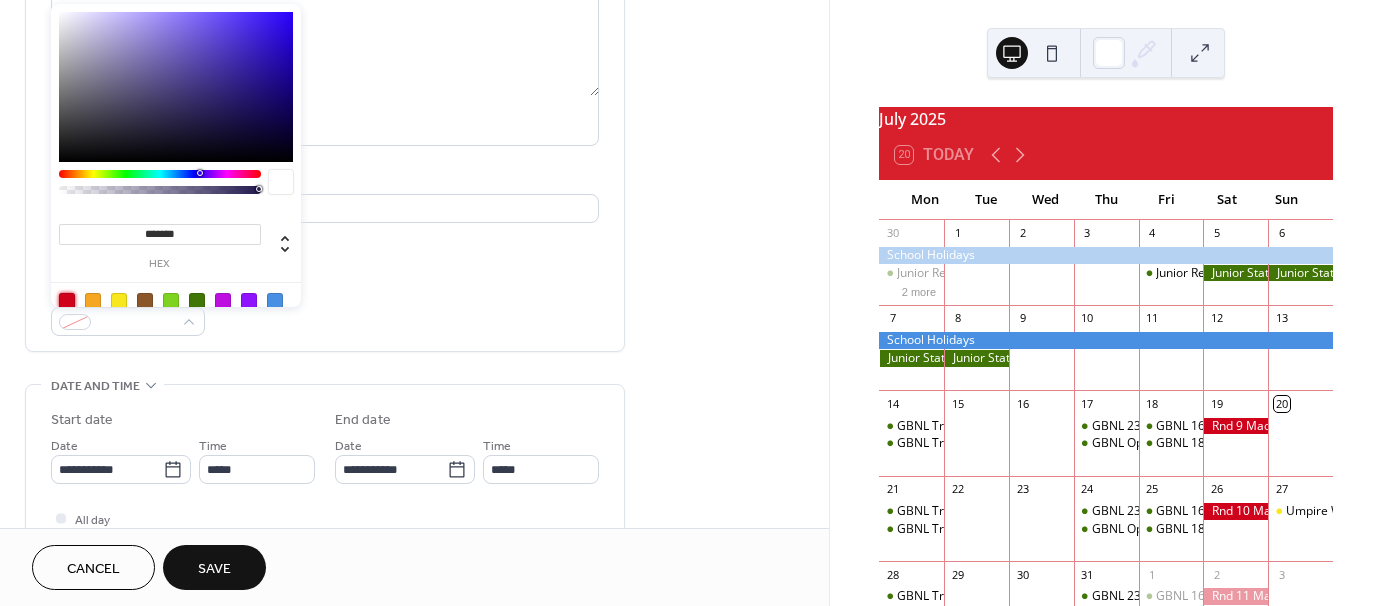 click at bounding box center (67, 301) 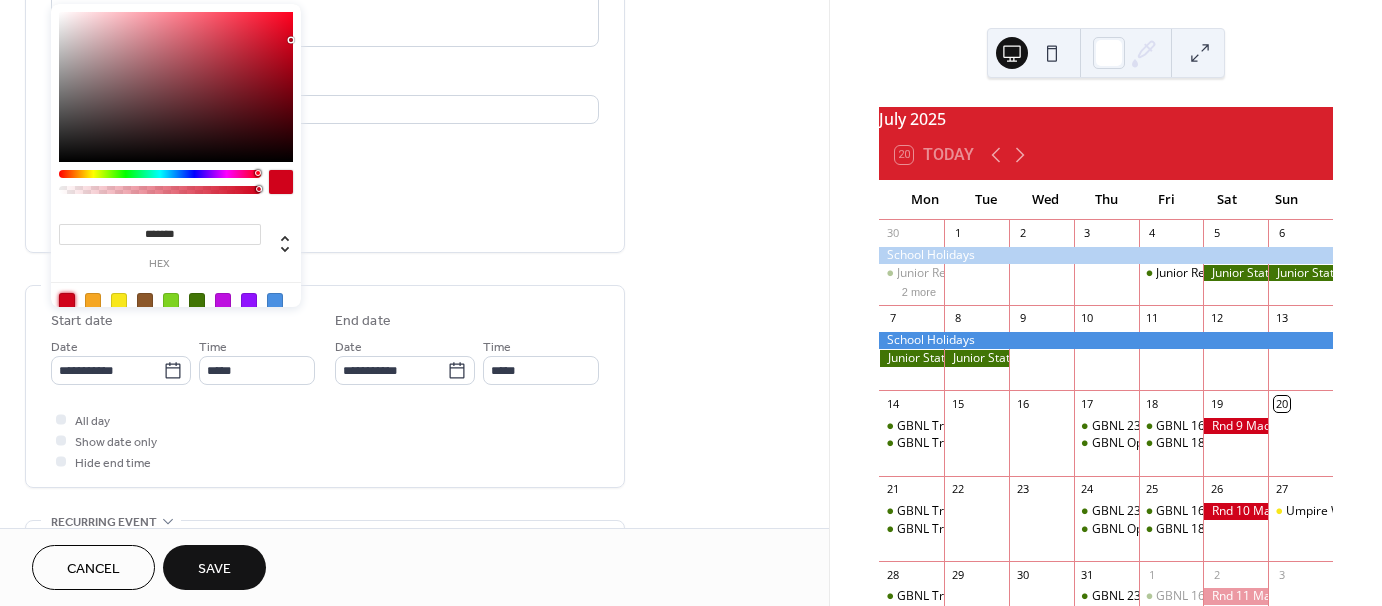 scroll, scrollTop: 368, scrollLeft: 0, axis: vertical 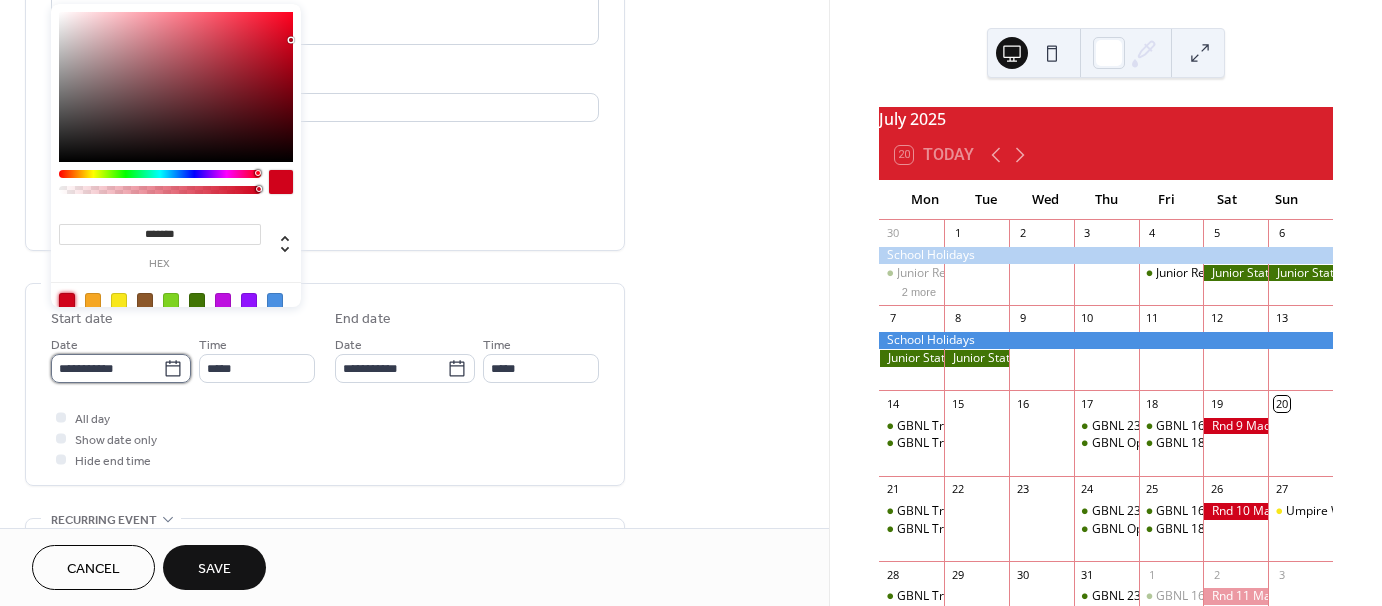 click on "**********" at bounding box center (107, 368) 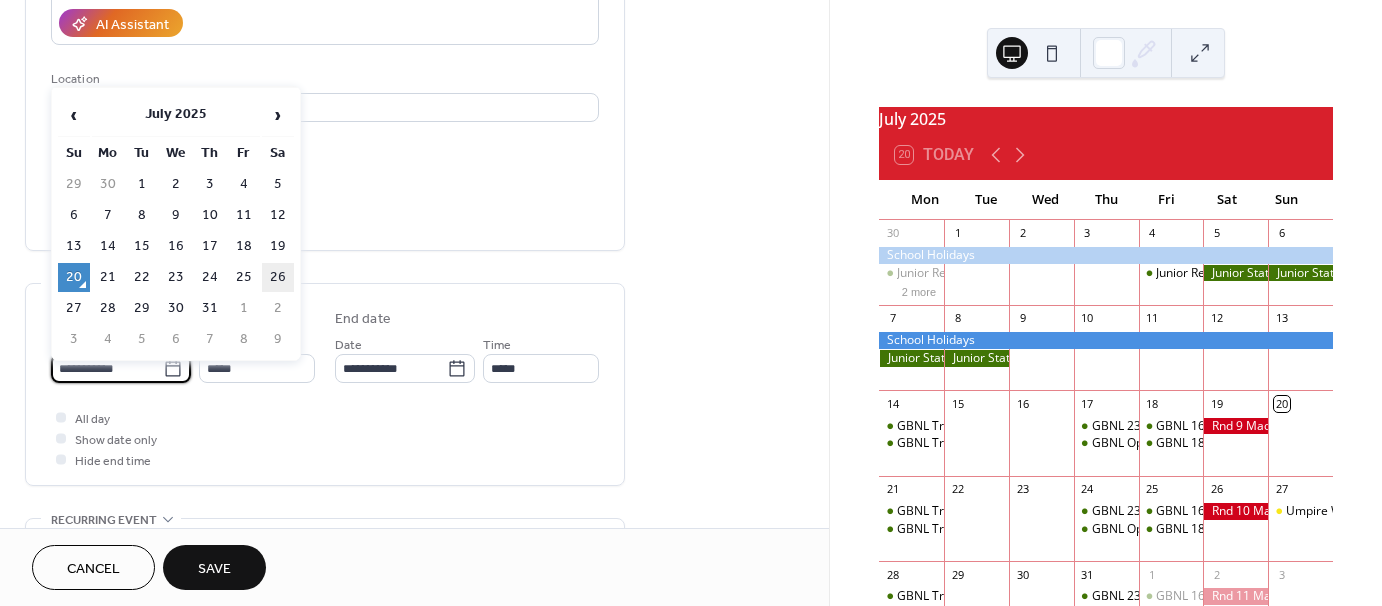 click on "26" at bounding box center [278, 277] 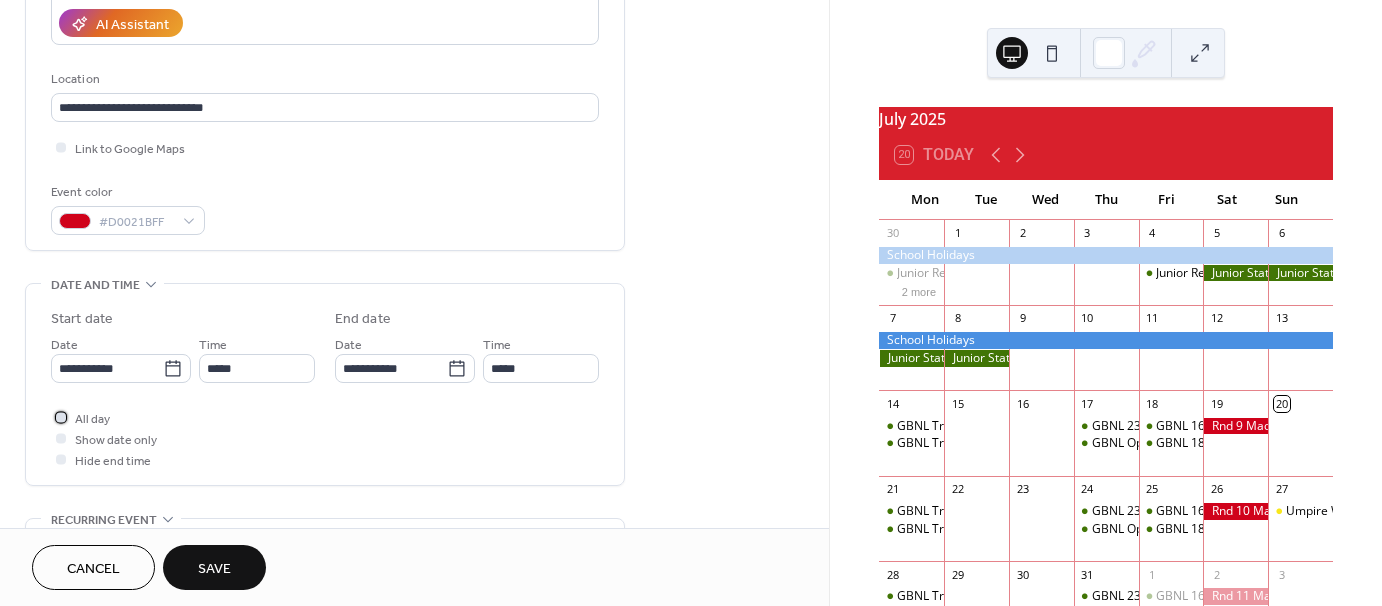 click at bounding box center [61, 417] 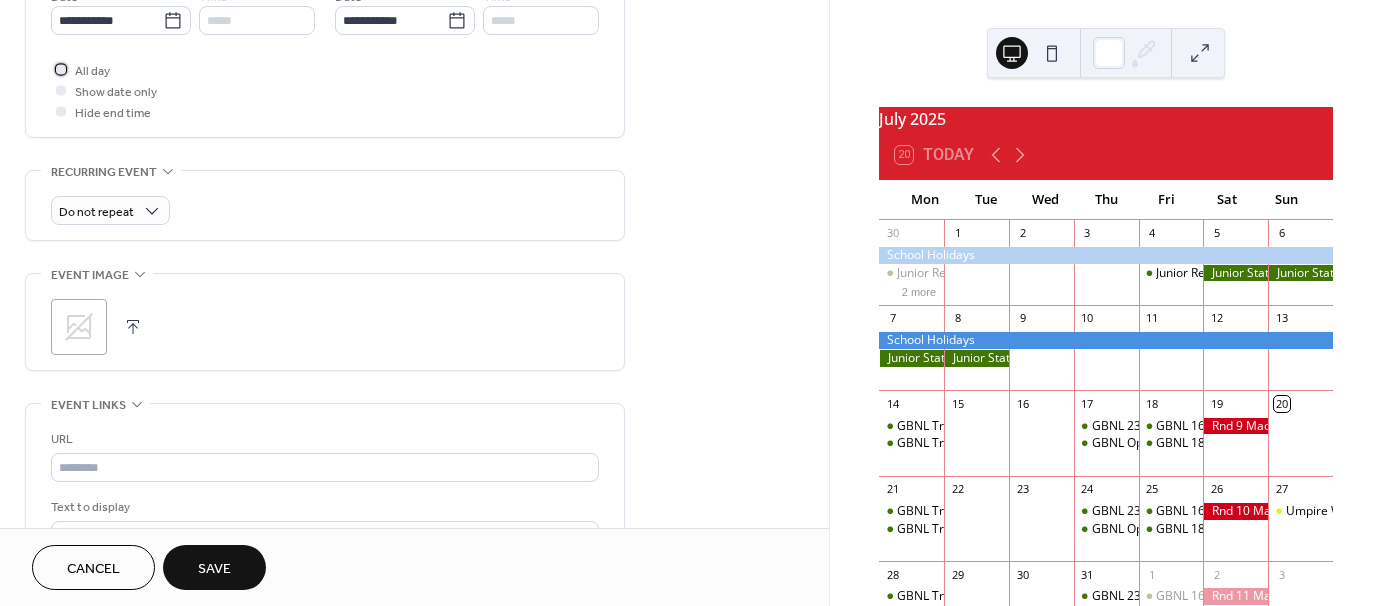 scroll, scrollTop: 716, scrollLeft: 0, axis: vertical 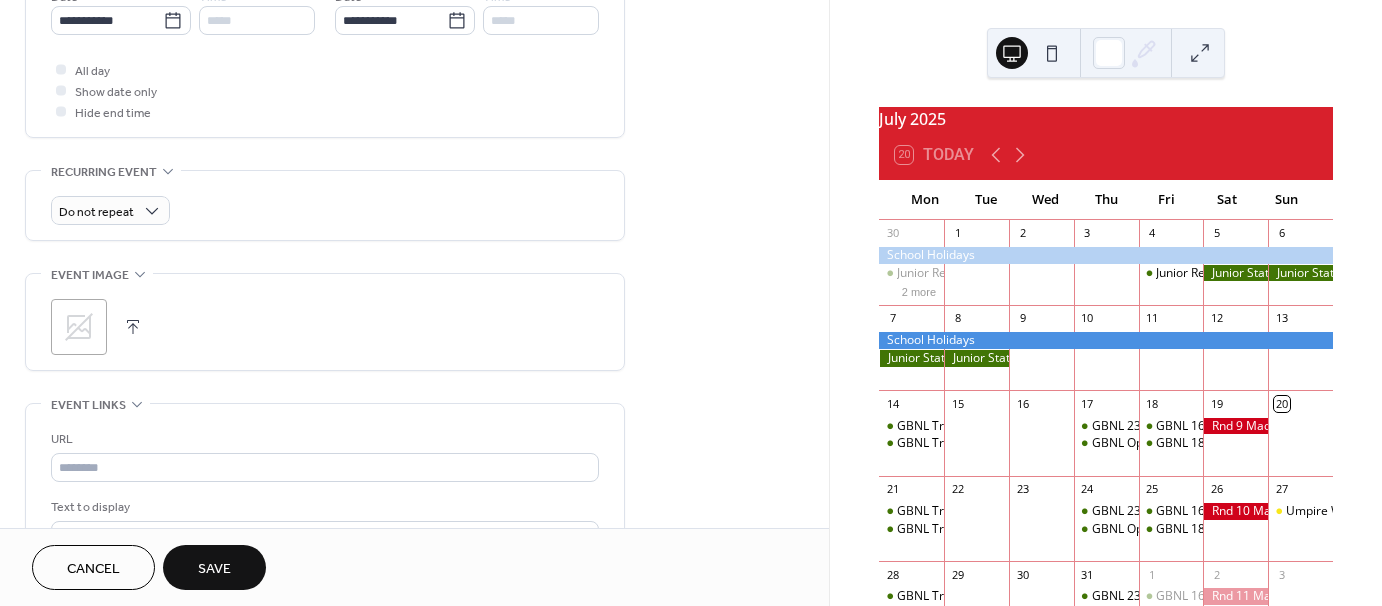 click 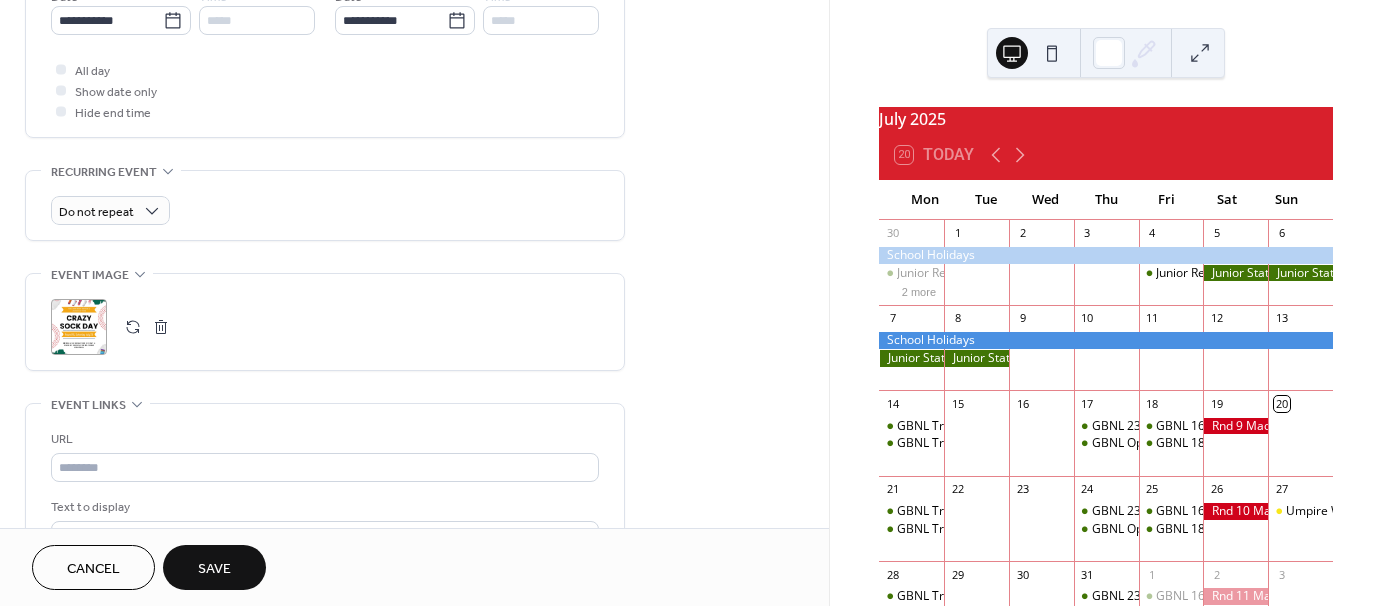 scroll, scrollTop: 955, scrollLeft: 0, axis: vertical 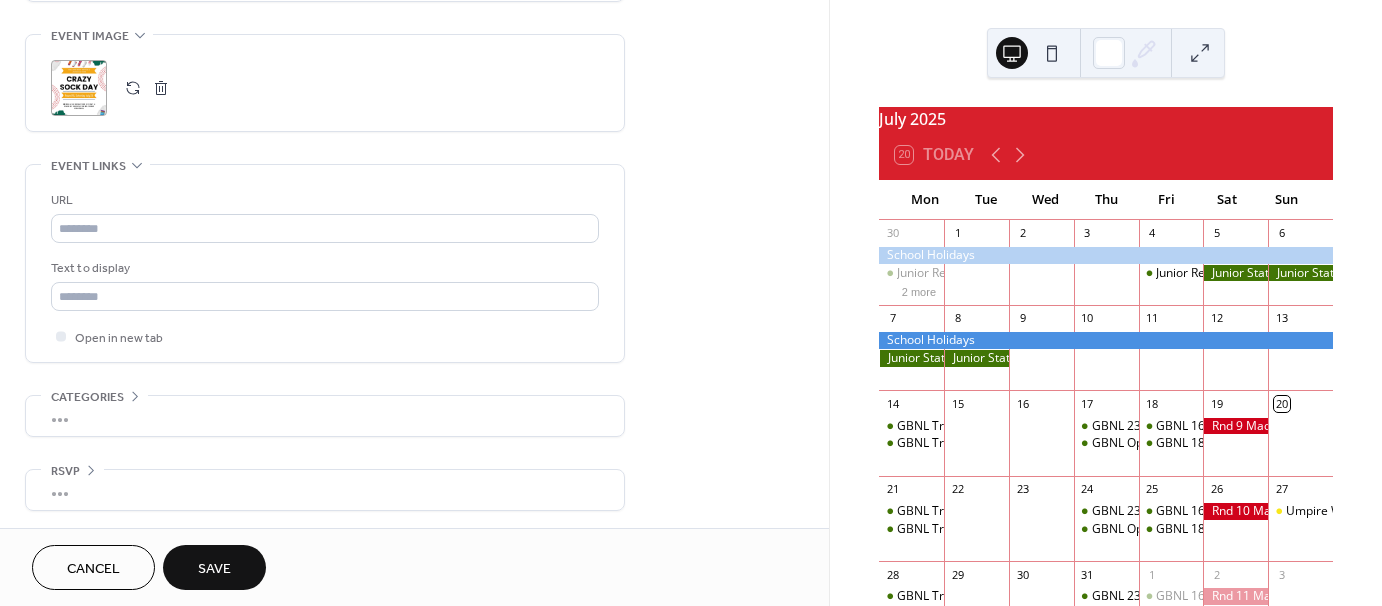 click on "Save" at bounding box center [214, 567] 